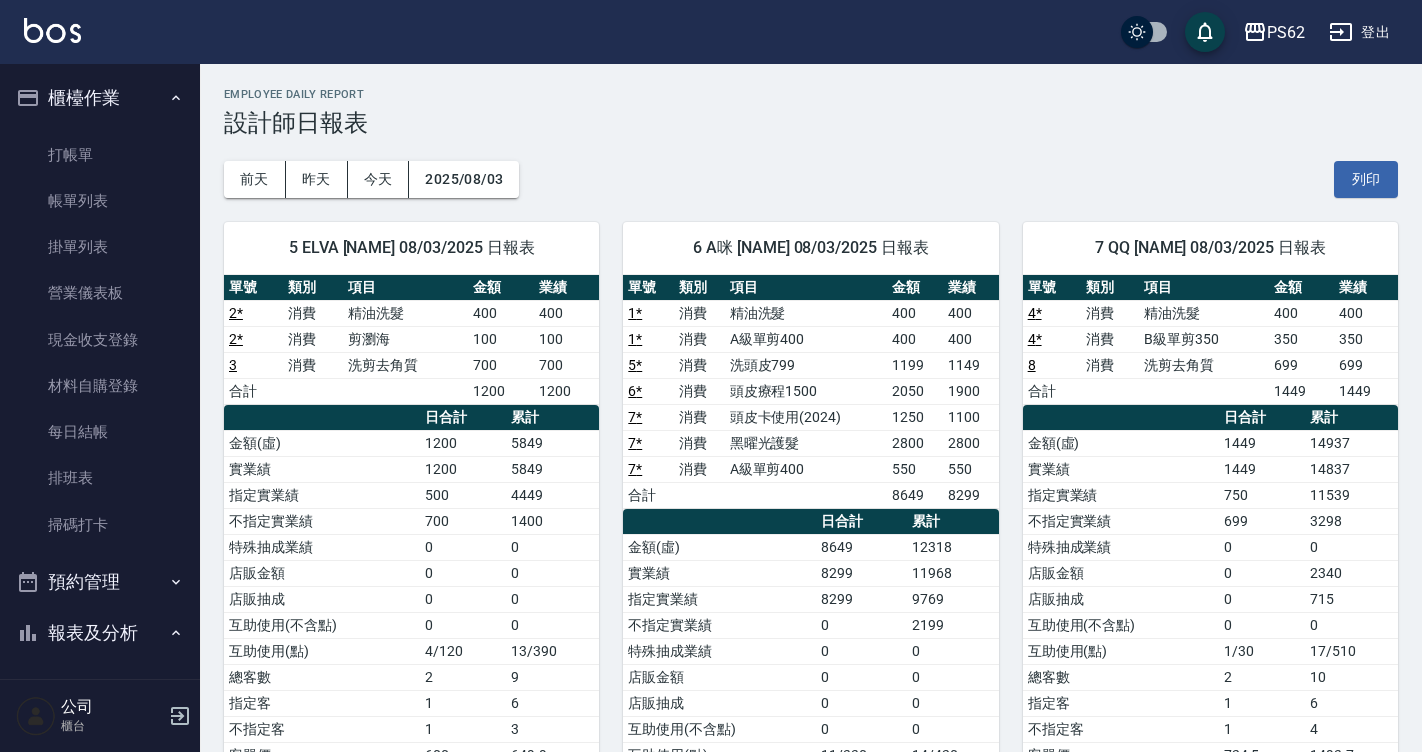 scroll, scrollTop: 586, scrollLeft: 0, axis: vertical 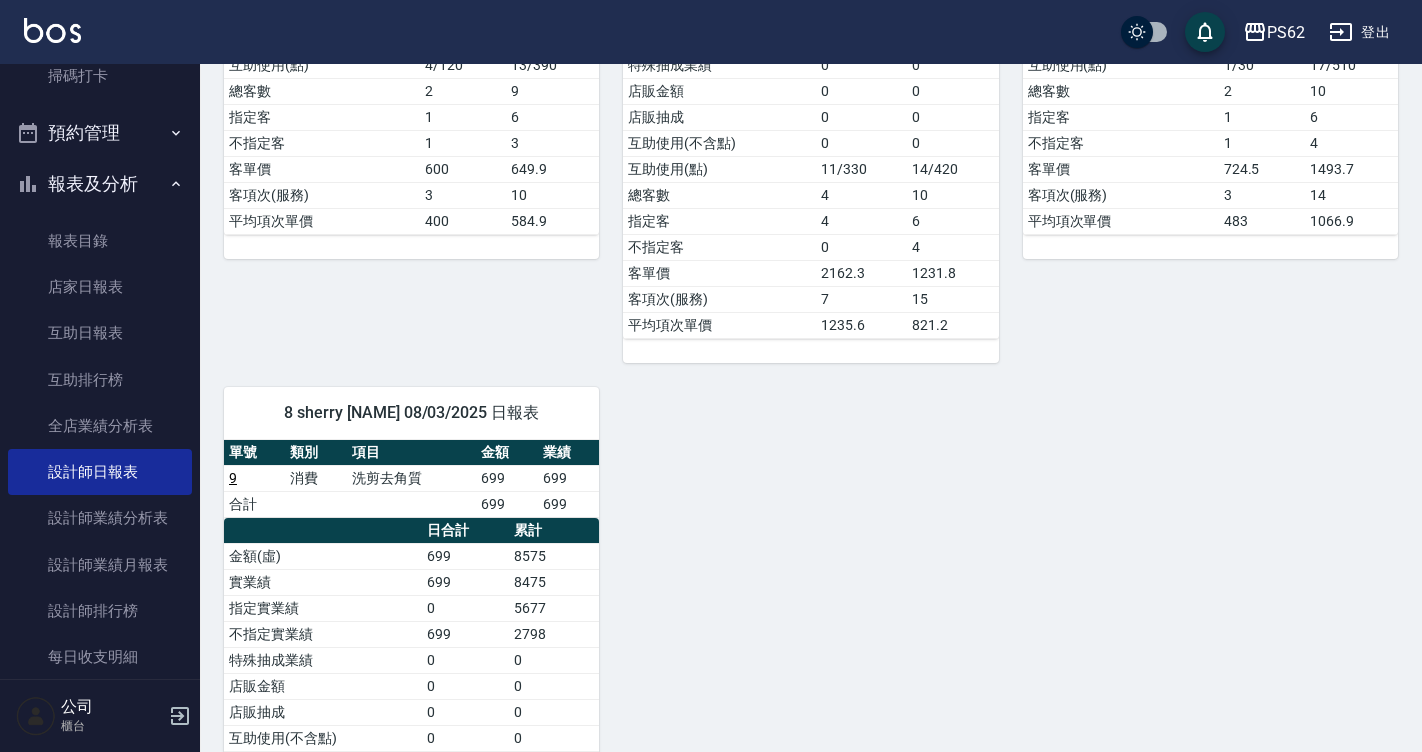 click on "5 ELVA 葉亞萱 08/03/2025 日報表  單號 類別 項目 金額 業績 2 * 消費 精油洗髮 400 400 2 * 消費 剪瀏海 100 100 3 消費 洗剪去角質 700 700 合計 1200 1200 日合計 累計 金額(虛) 1200 5849 實業績 1200 5849 指定實業績 500 4449 不指定實業績 700 1400 特殊抽成業績 0 0 店販金額 0 0 店販抽成 0 0 互助使用(不含點) 0 0 互助使用(點) 4/120 13/390 總客數 2 9 指定客 1 6 不指定客 1 3 客單價 600 649.9 客項次(服務) 3 10 平均項次單價 400 584.9" at bounding box center [399, -13] 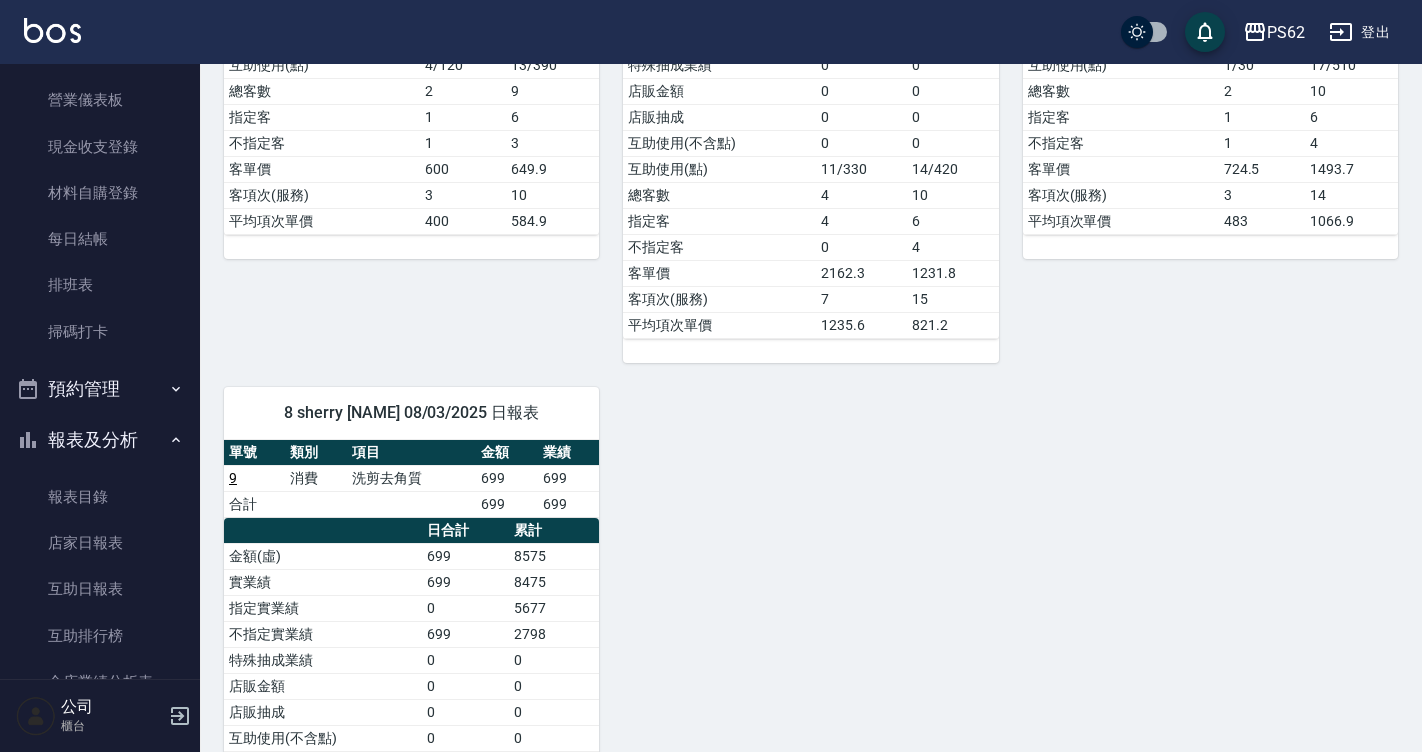 scroll, scrollTop: 0, scrollLeft: 0, axis: both 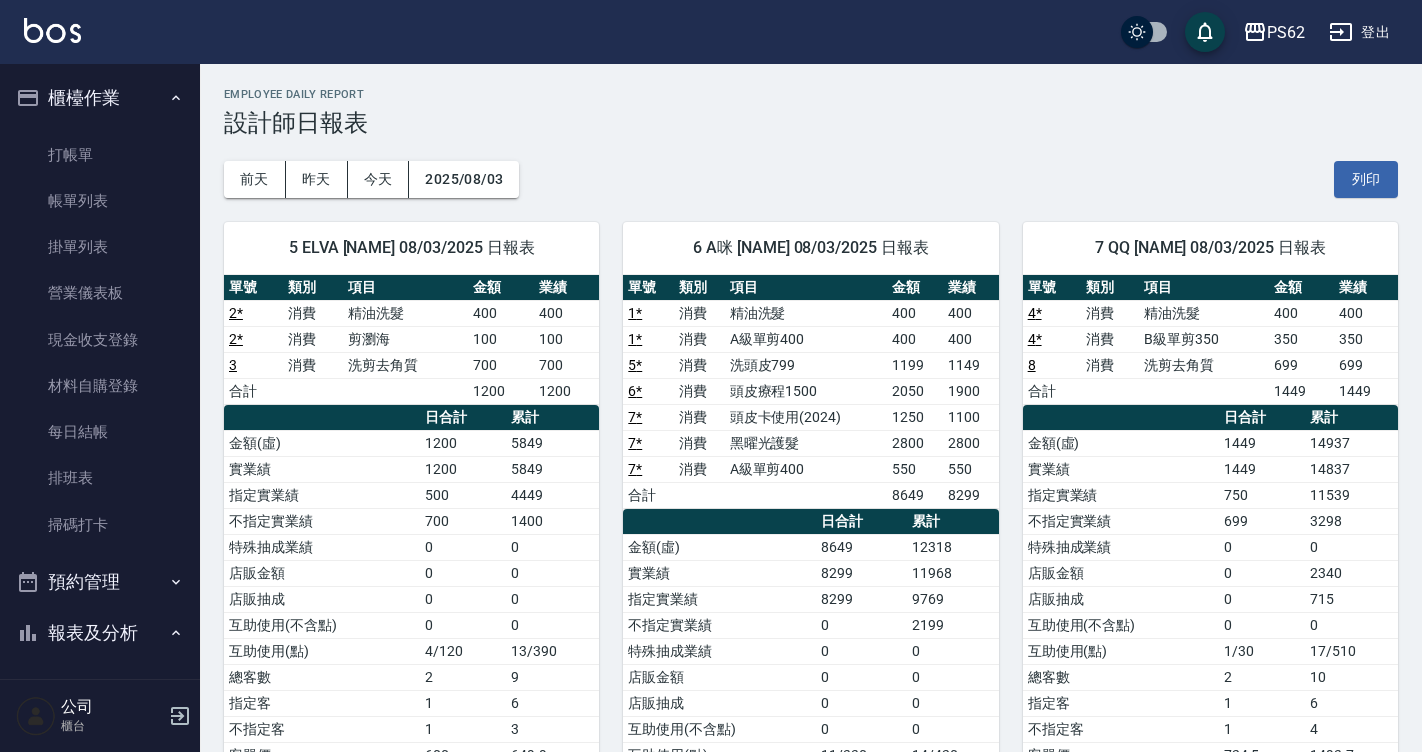 click on "登出" at bounding box center [1359, 32] 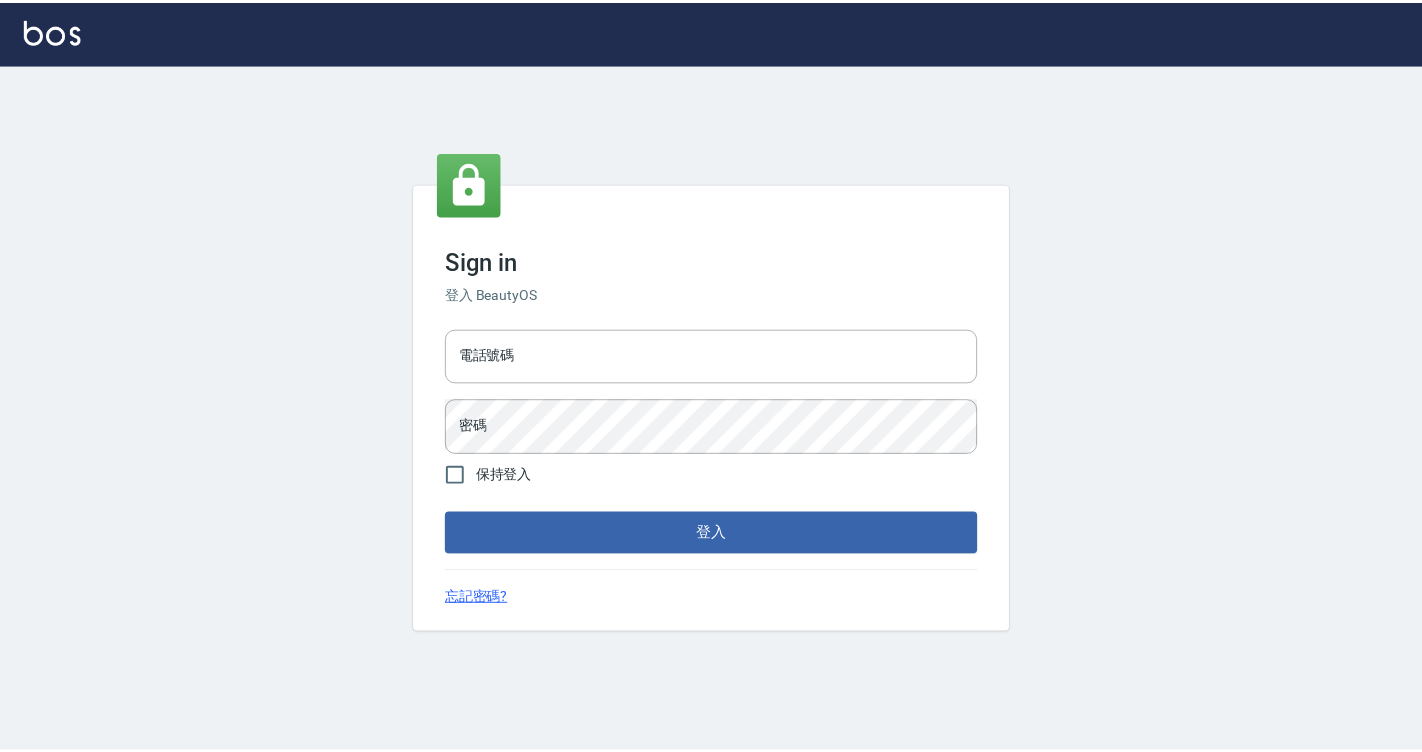scroll, scrollTop: 0, scrollLeft: 0, axis: both 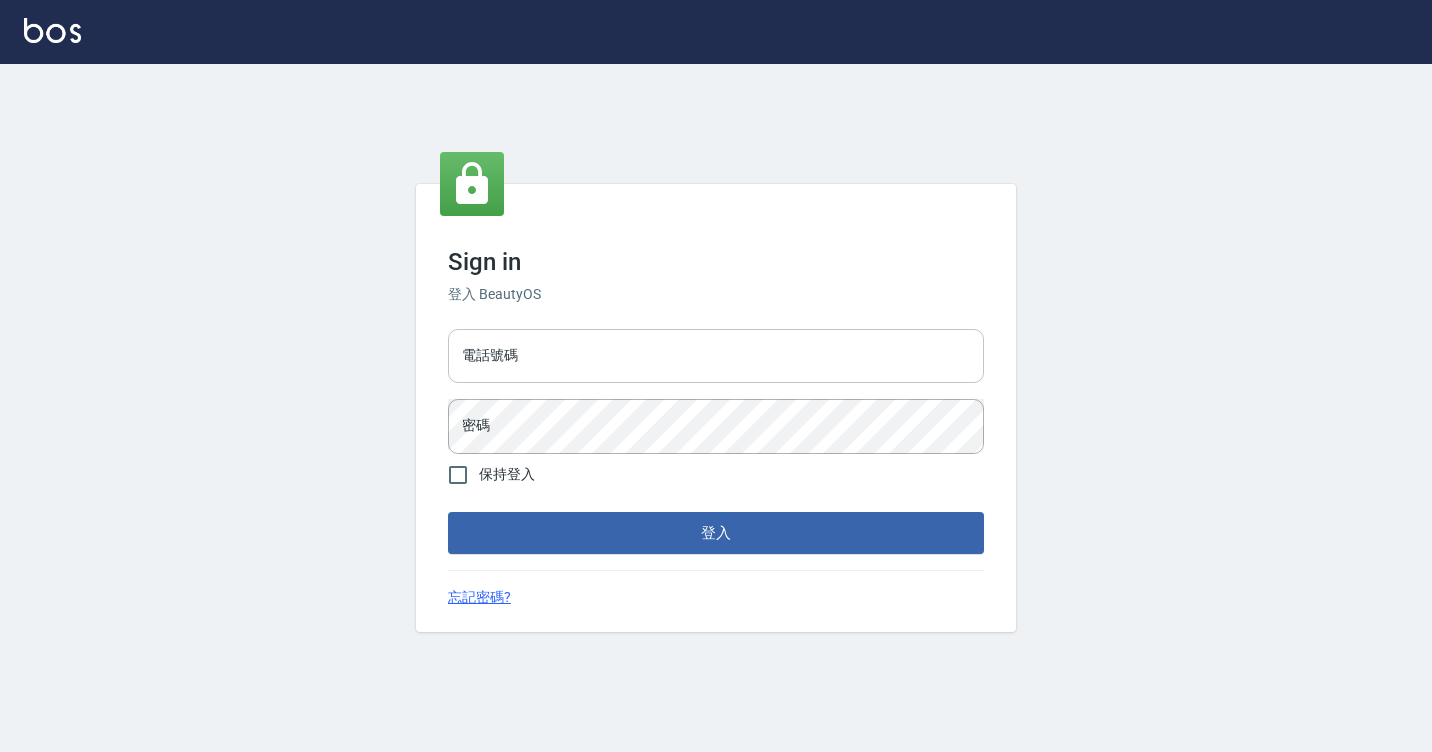 click on "電話號碼" at bounding box center (716, 356) 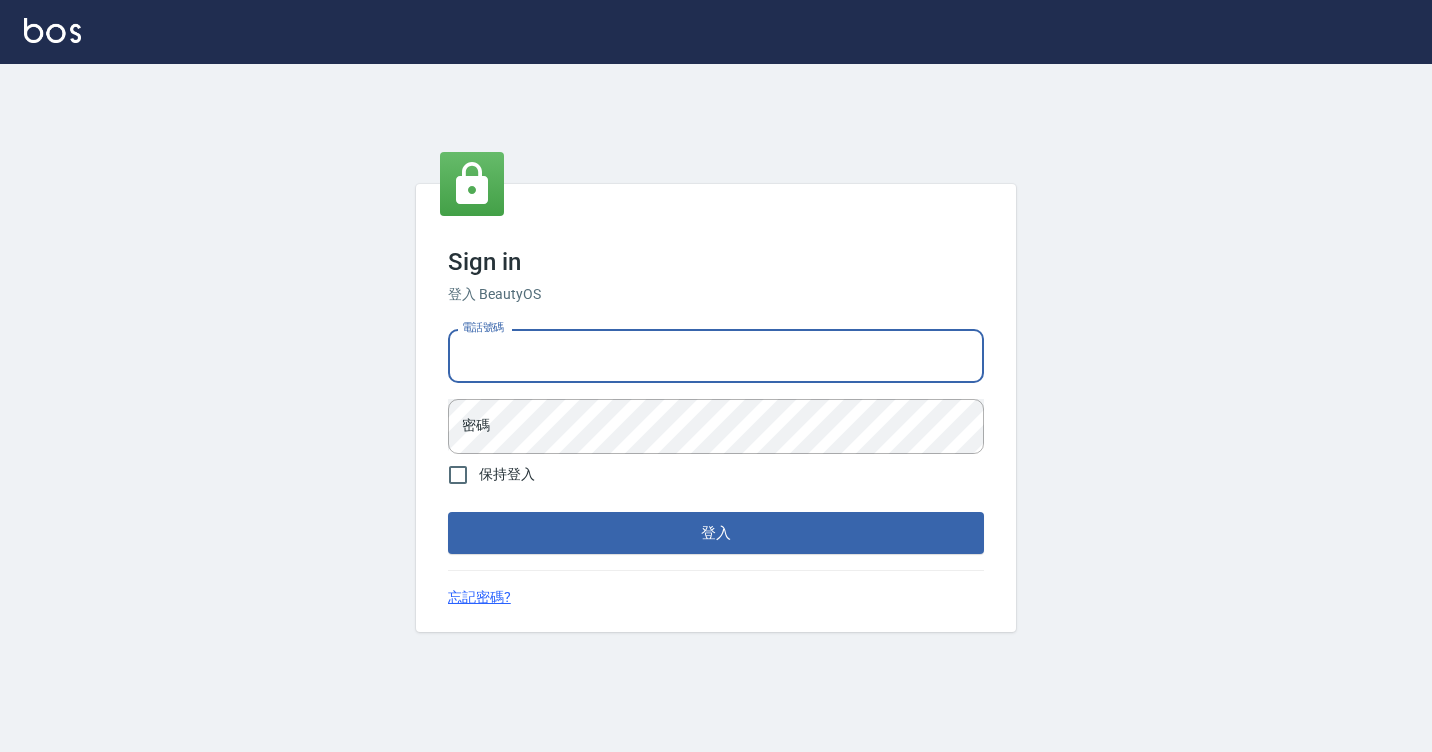 type on "7812080" 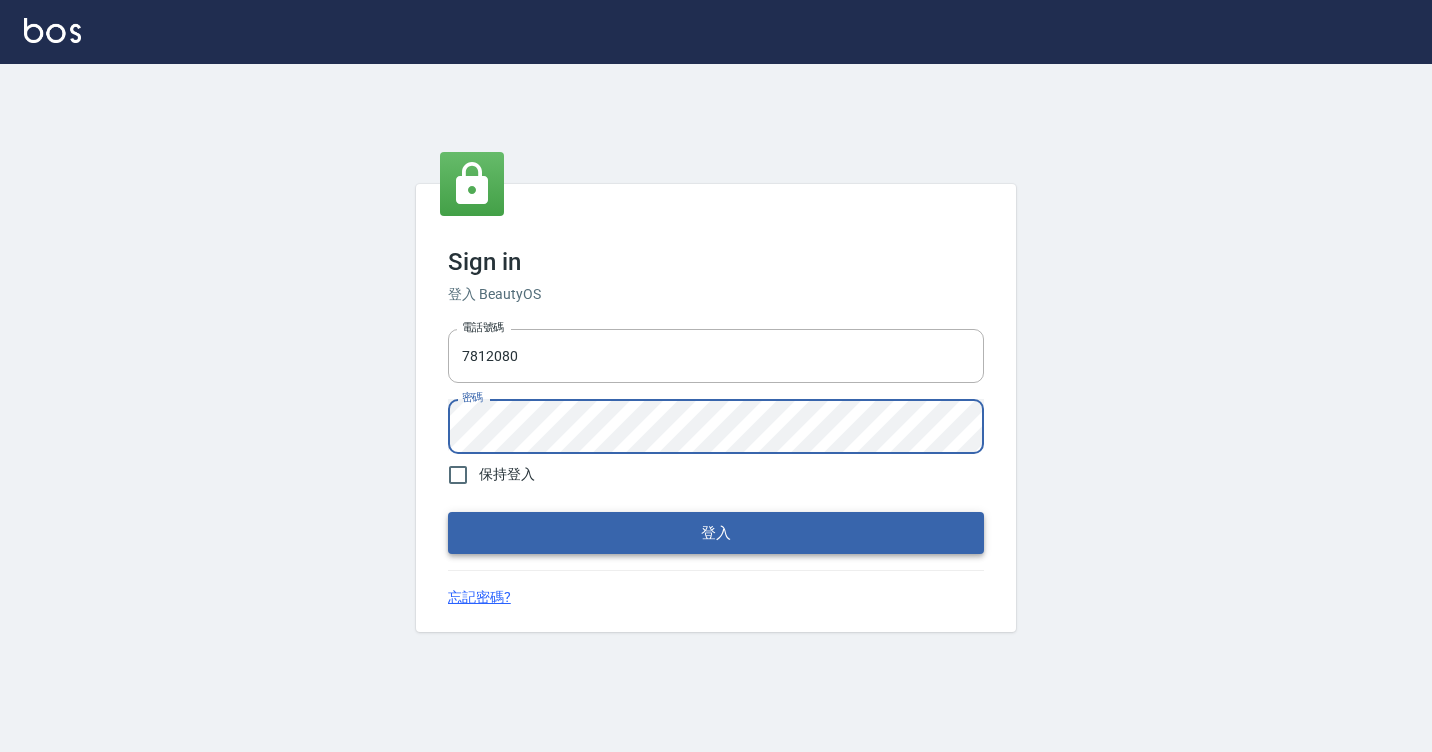 click on "登入" at bounding box center (716, 533) 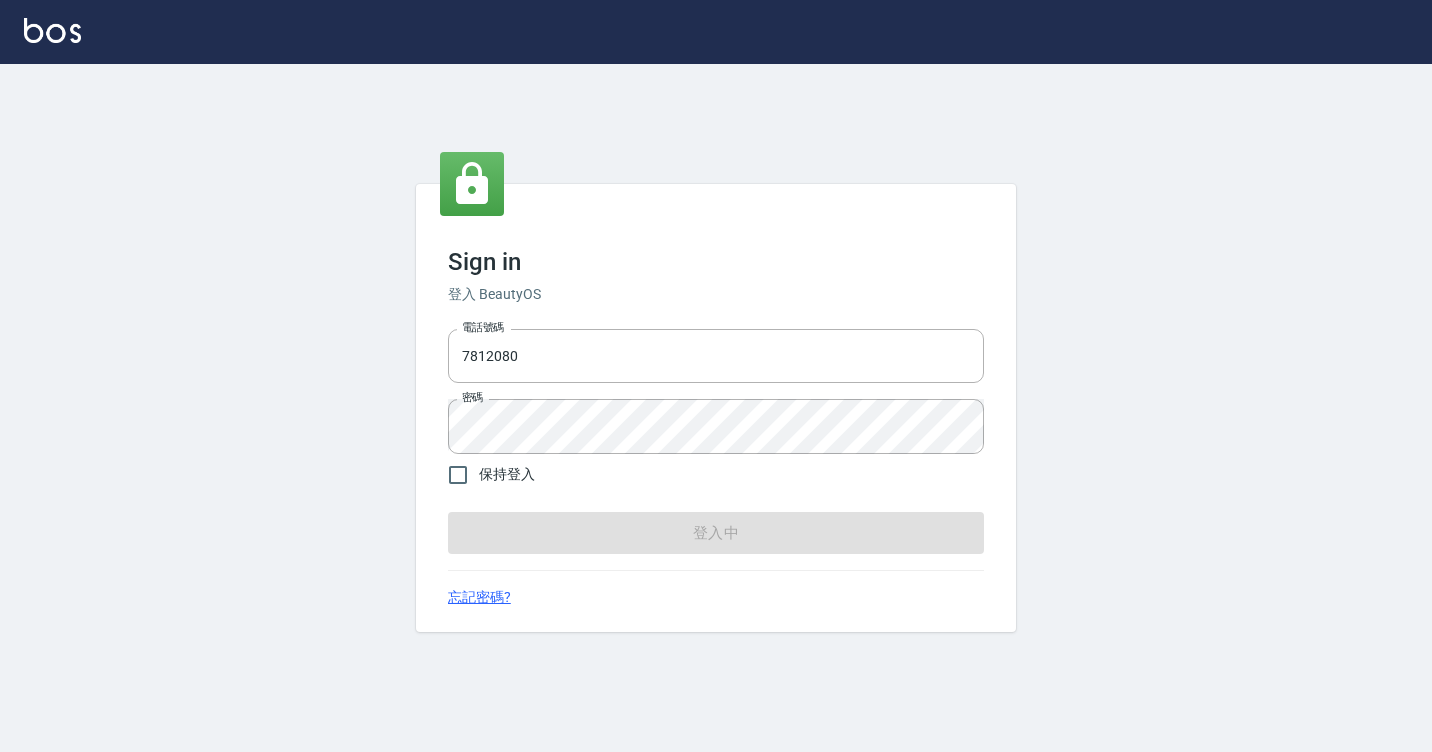 click on "電話號碼 [PHONE] 電話號碼 密碼 密碼 保持登入 登入中" at bounding box center [716, 437] 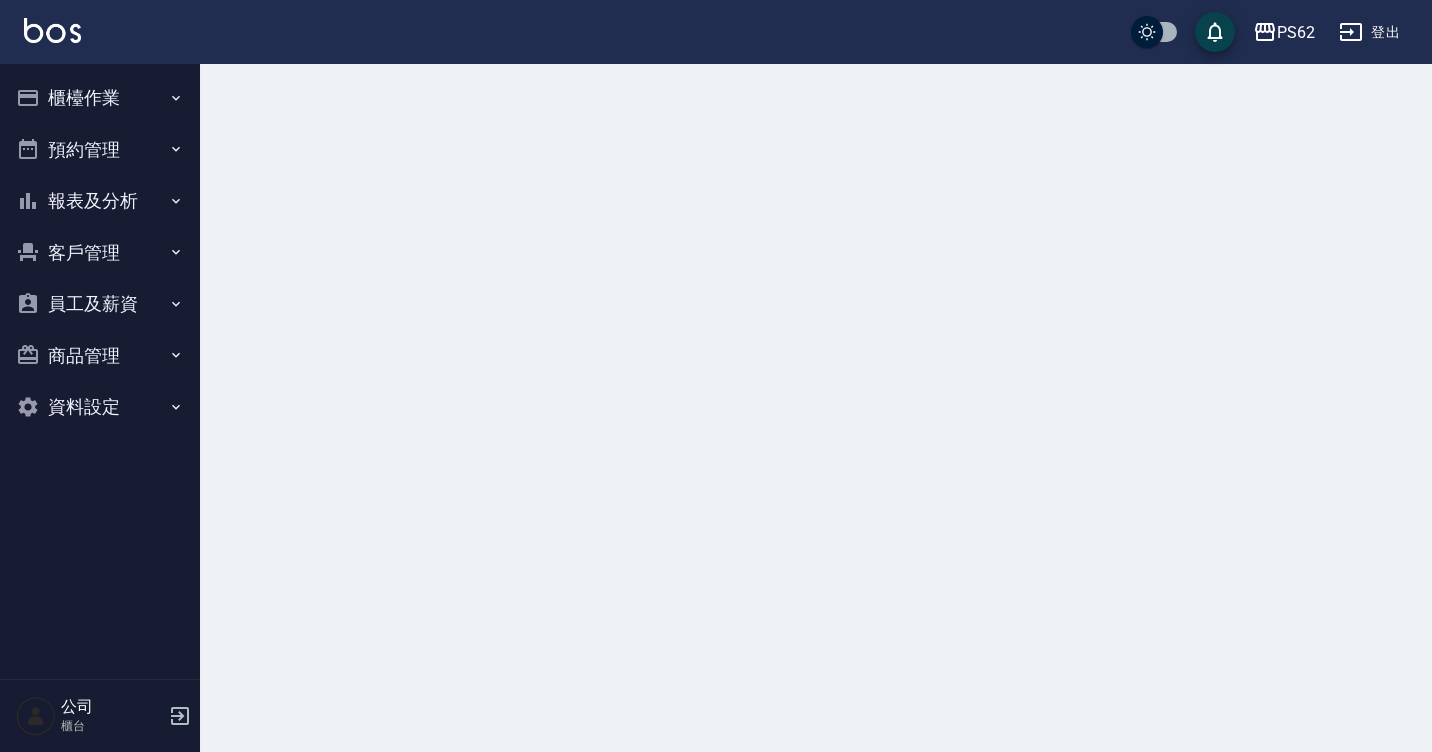 click on "櫃檯作業" at bounding box center [100, 98] 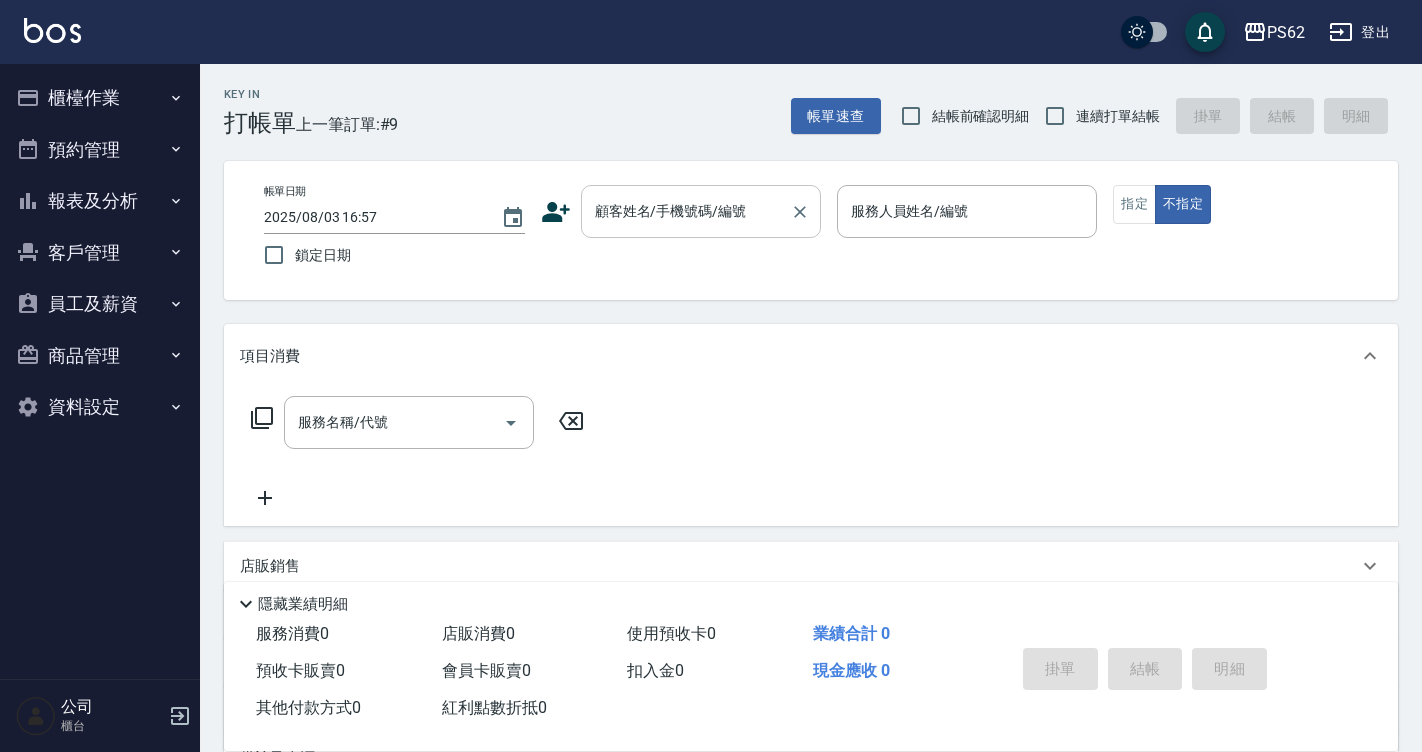 click on "顧客姓名/手機號碼/編號" at bounding box center (686, 211) 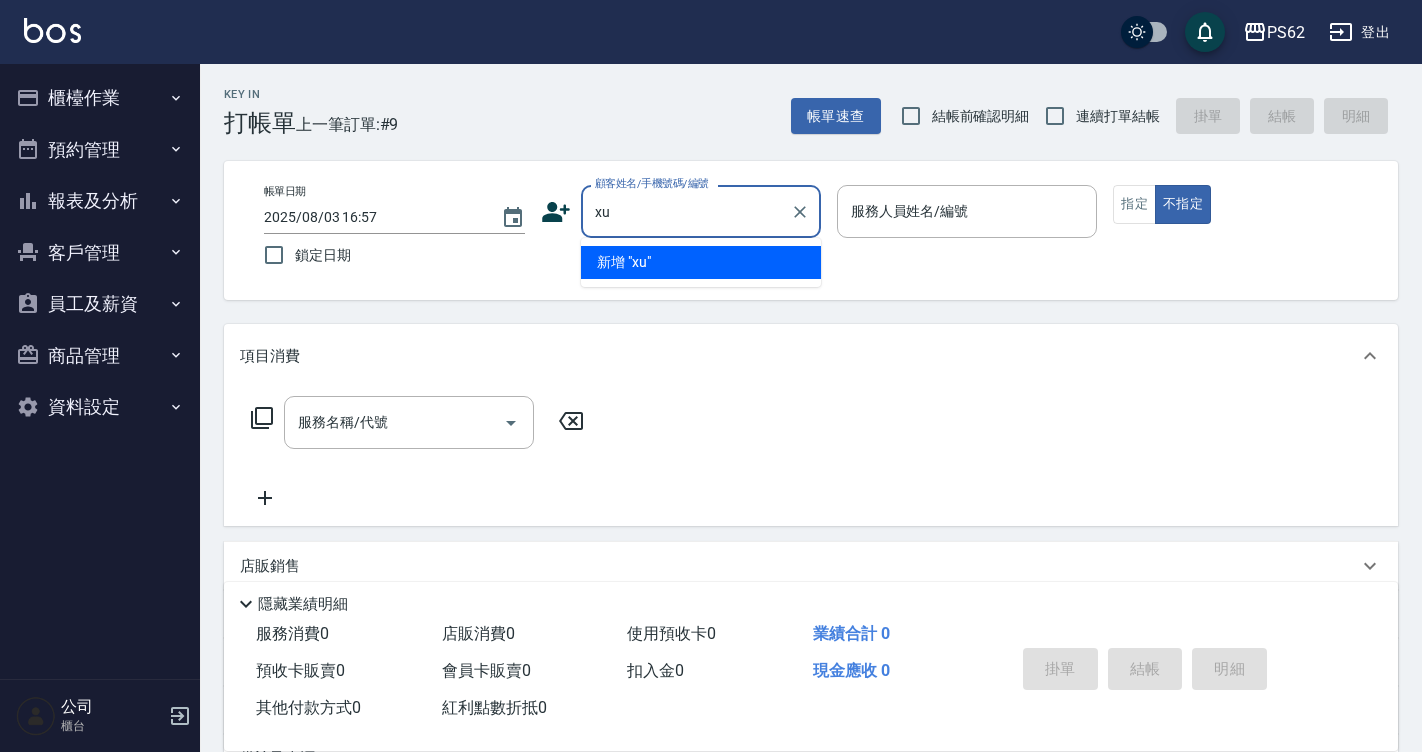 type on "x" 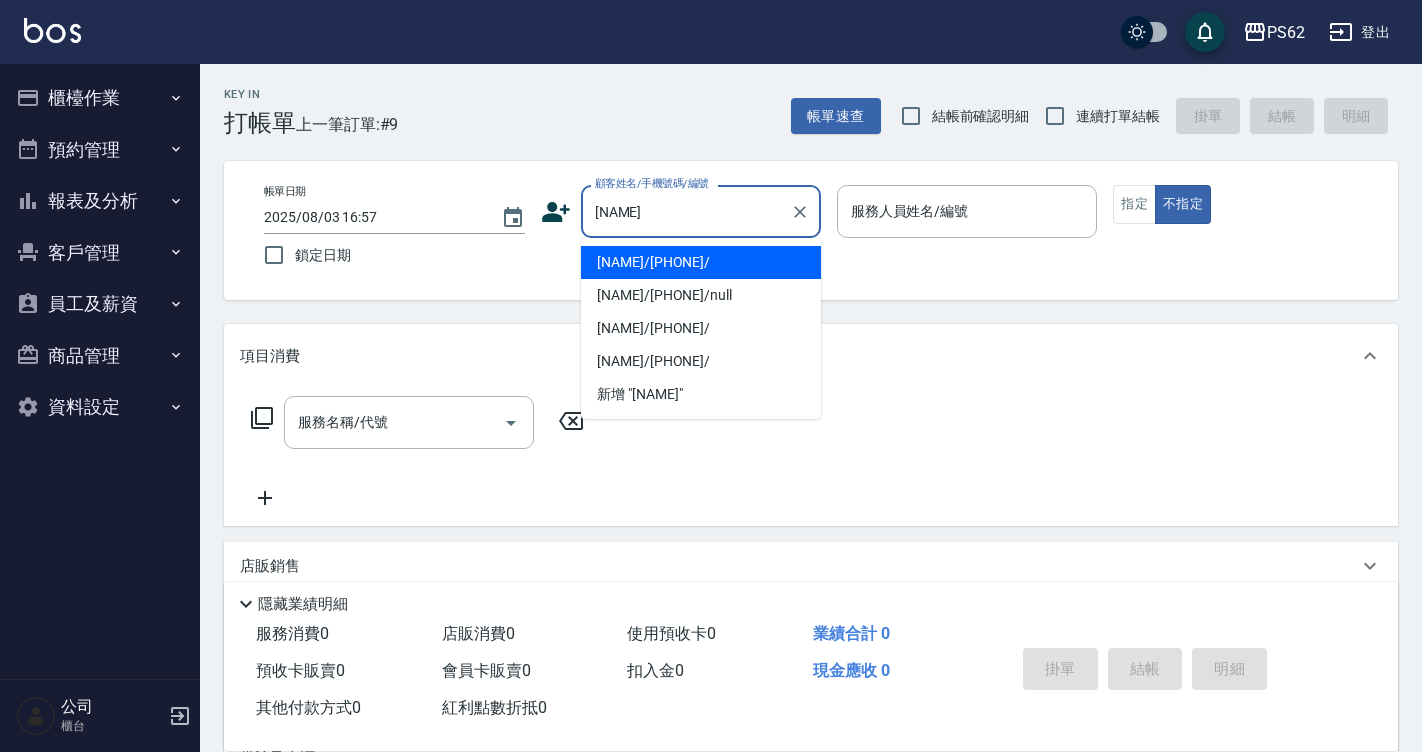 click on "[NAME]/[PHONE]/" at bounding box center (701, 262) 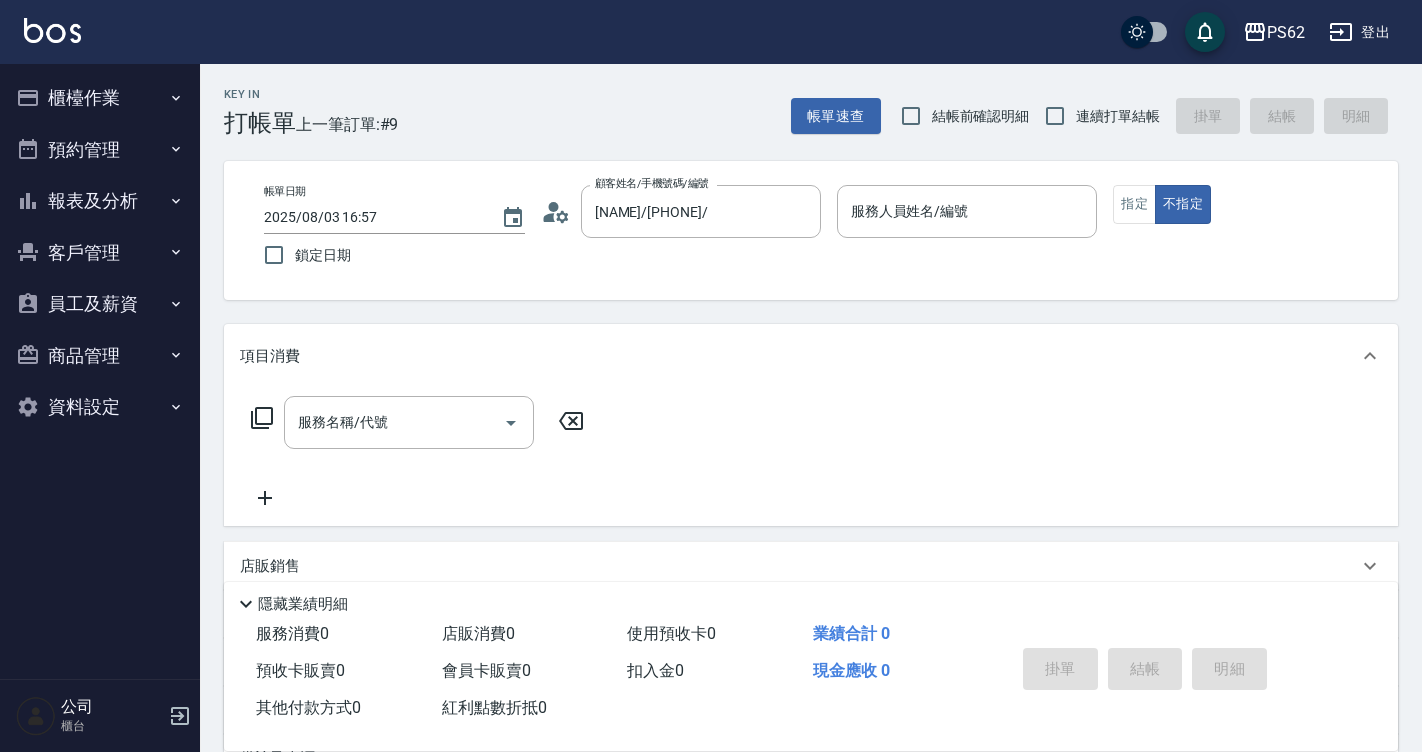 type on "A咪-6" 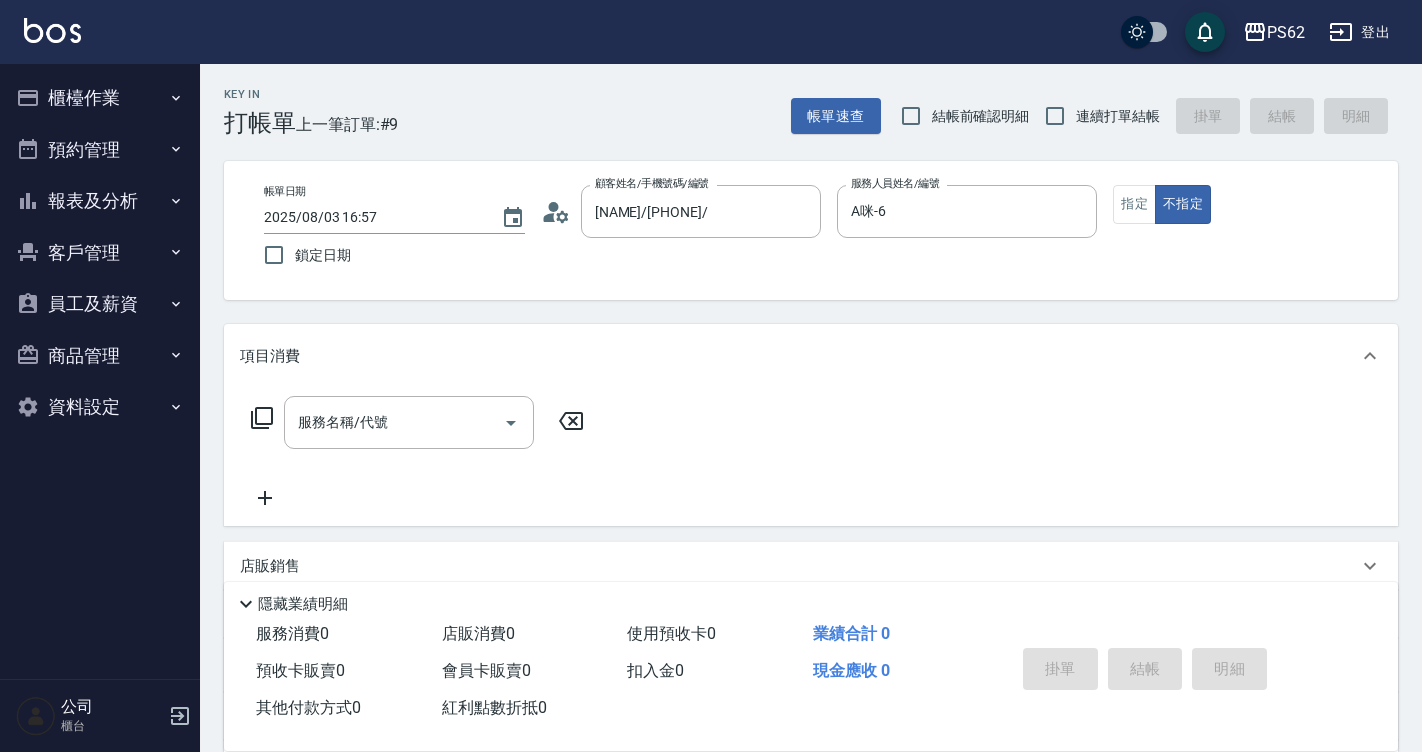 click 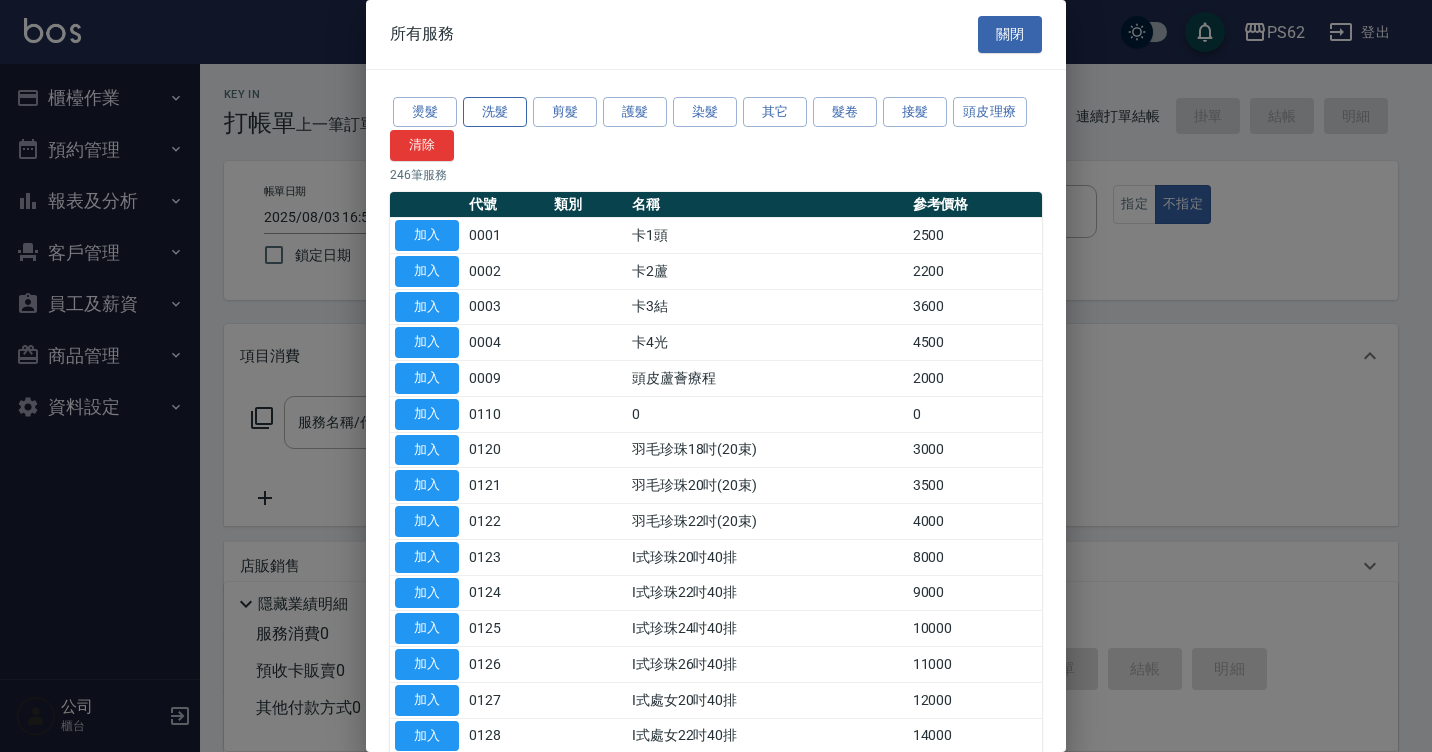 click on "洗髮" at bounding box center (495, 112) 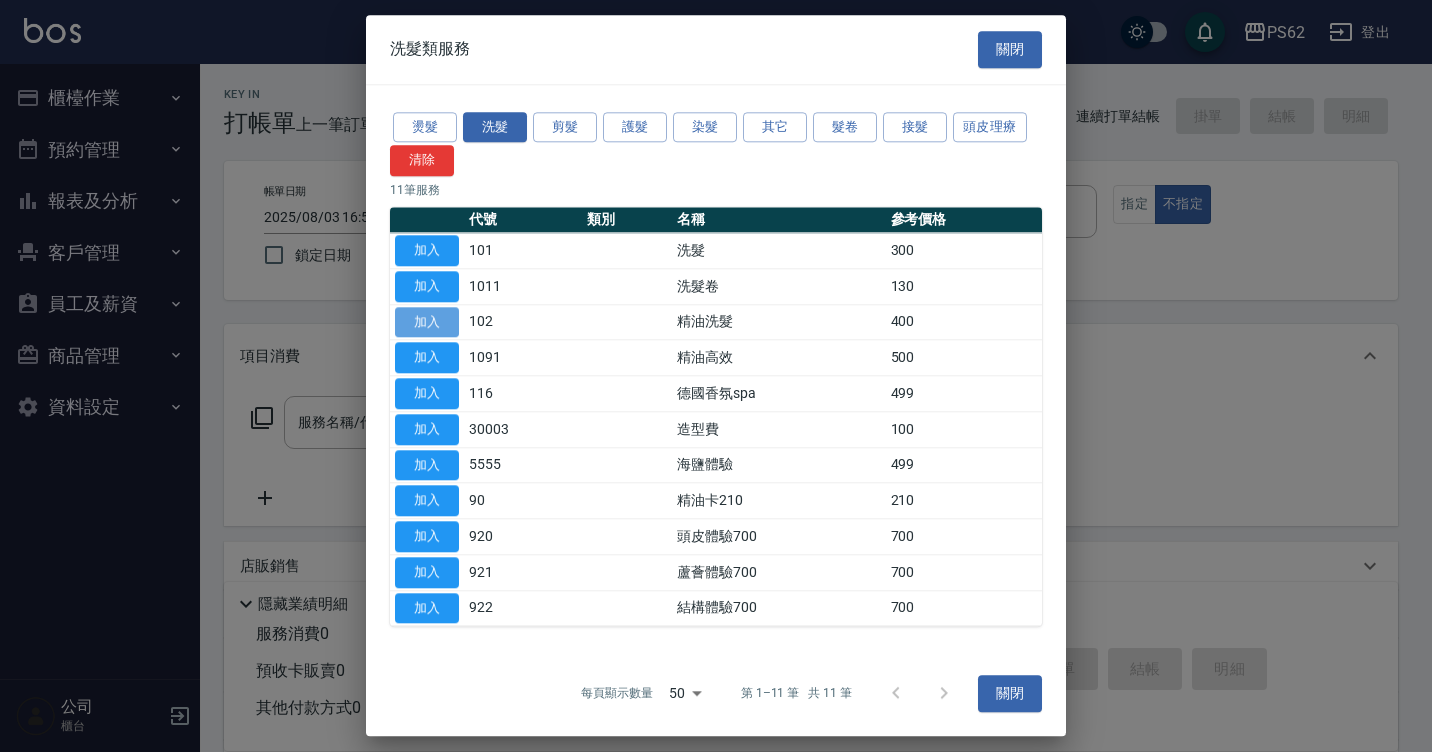 click on "加入" at bounding box center (427, 322) 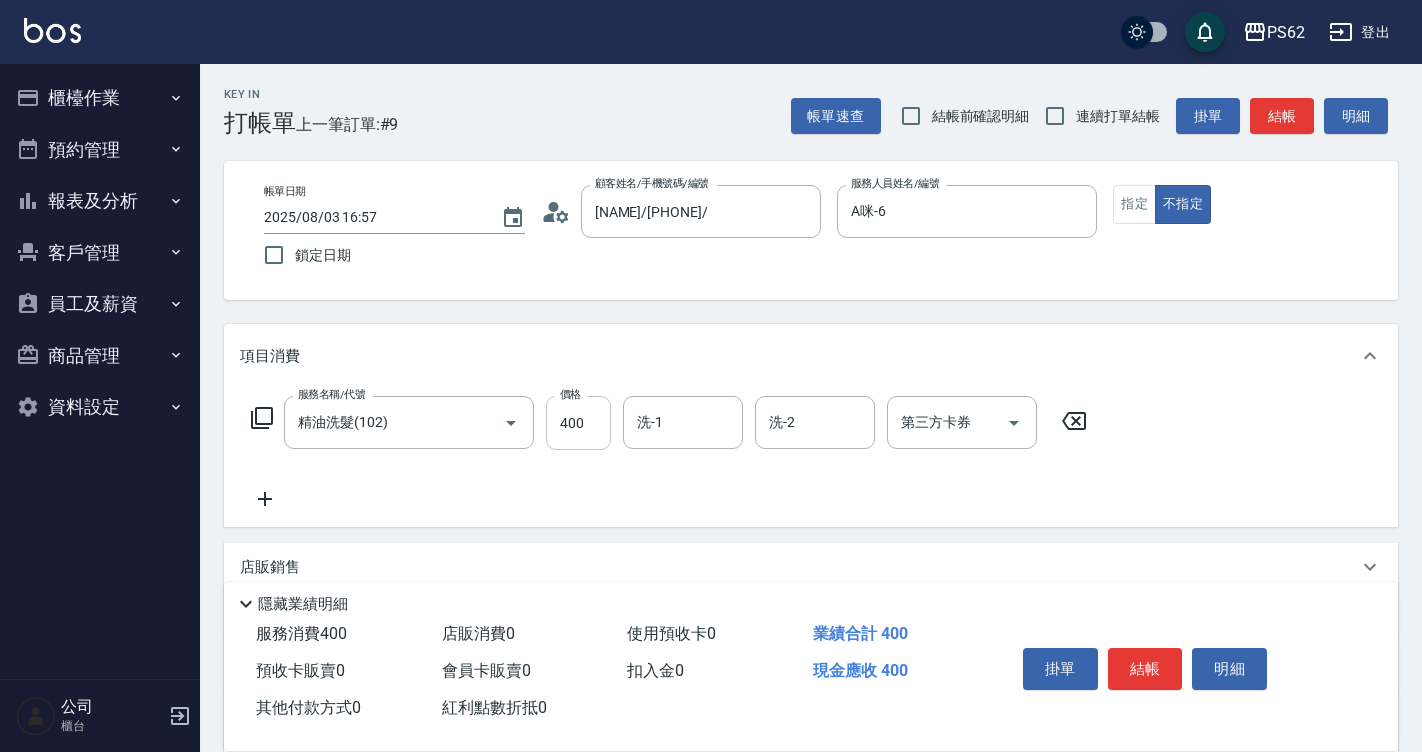 click on "400" at bounding box center [578, 423] 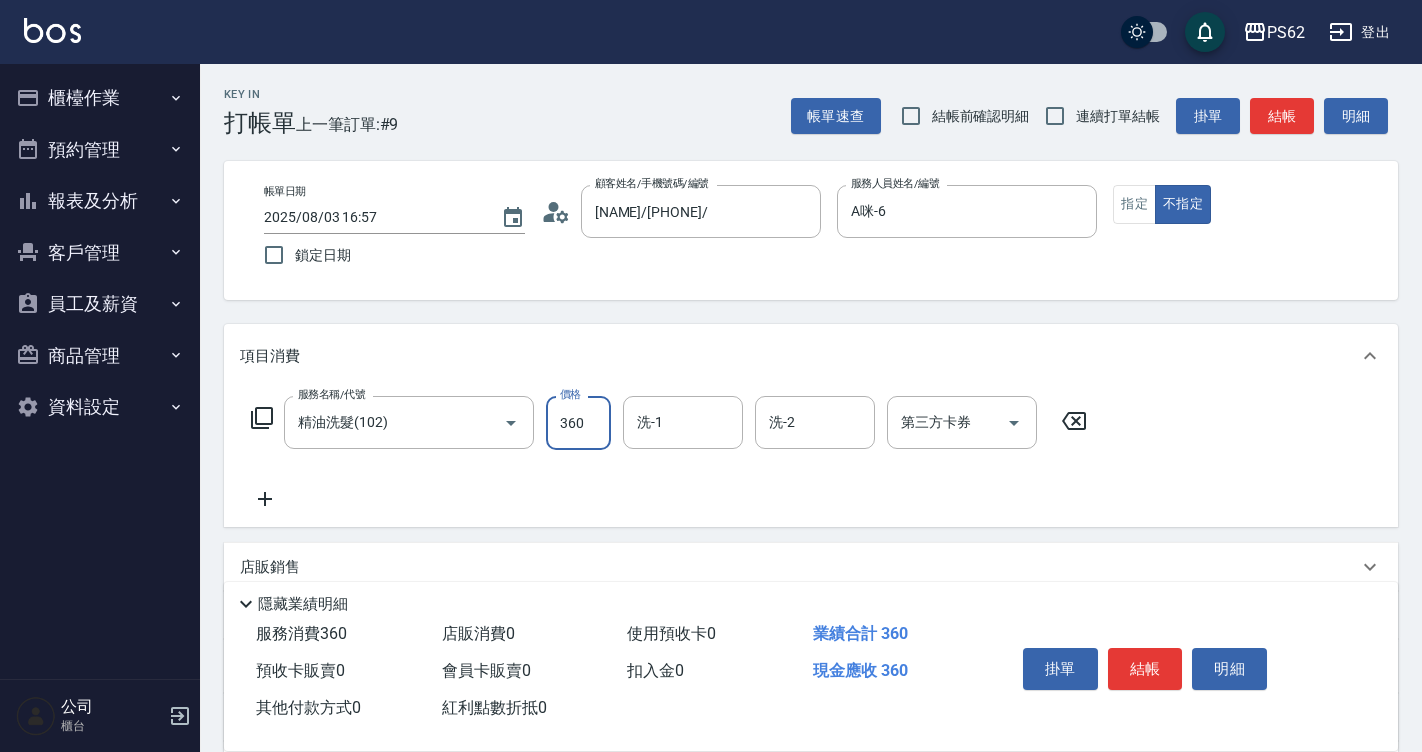 type on "360" 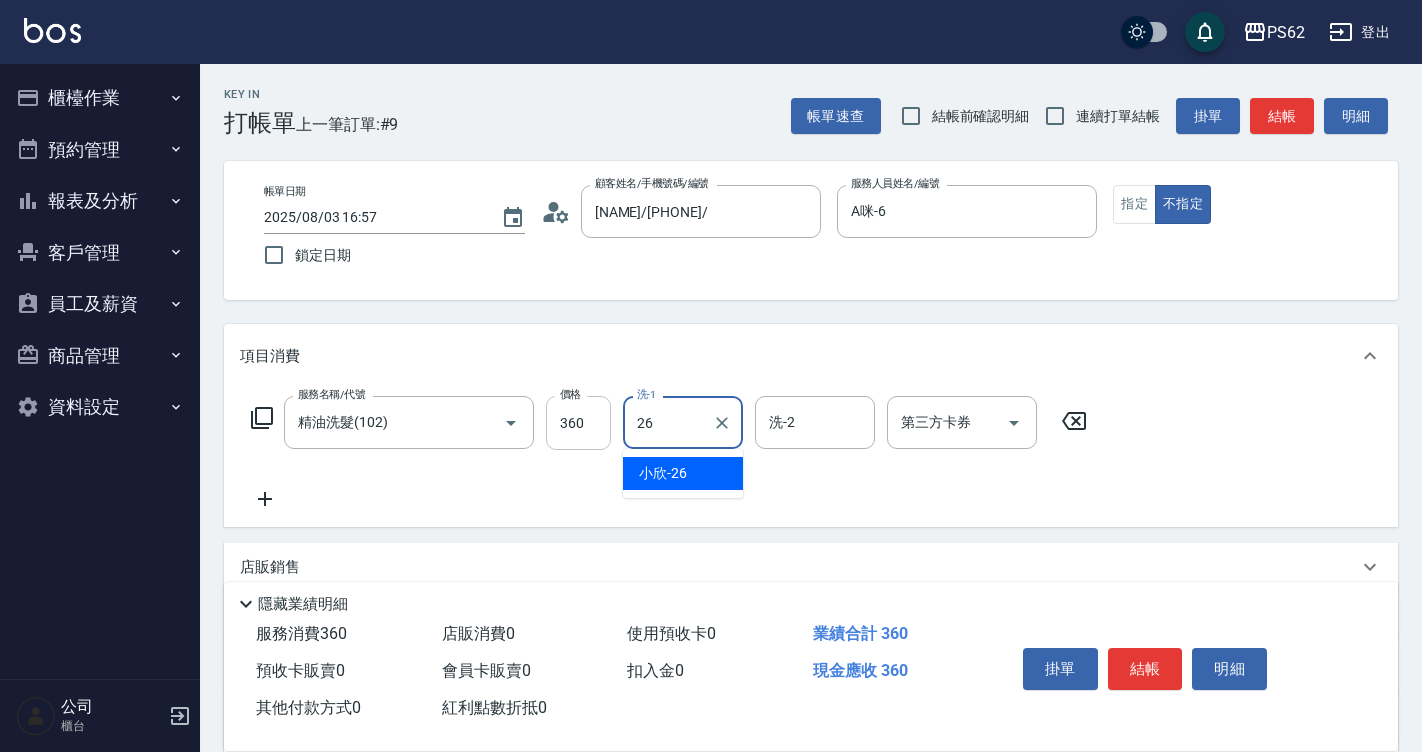 type on "小欣-26" 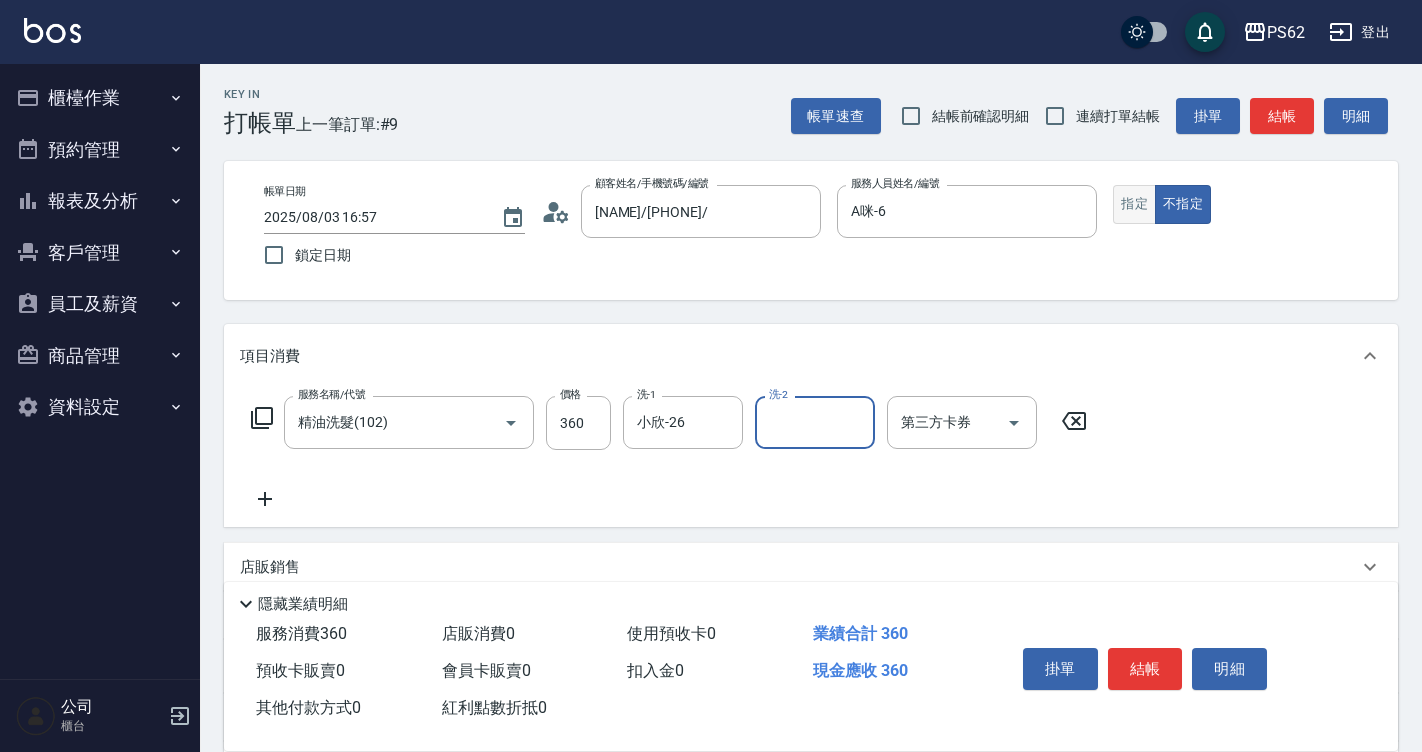 click on "指定" at bounding box center (1134, 204) 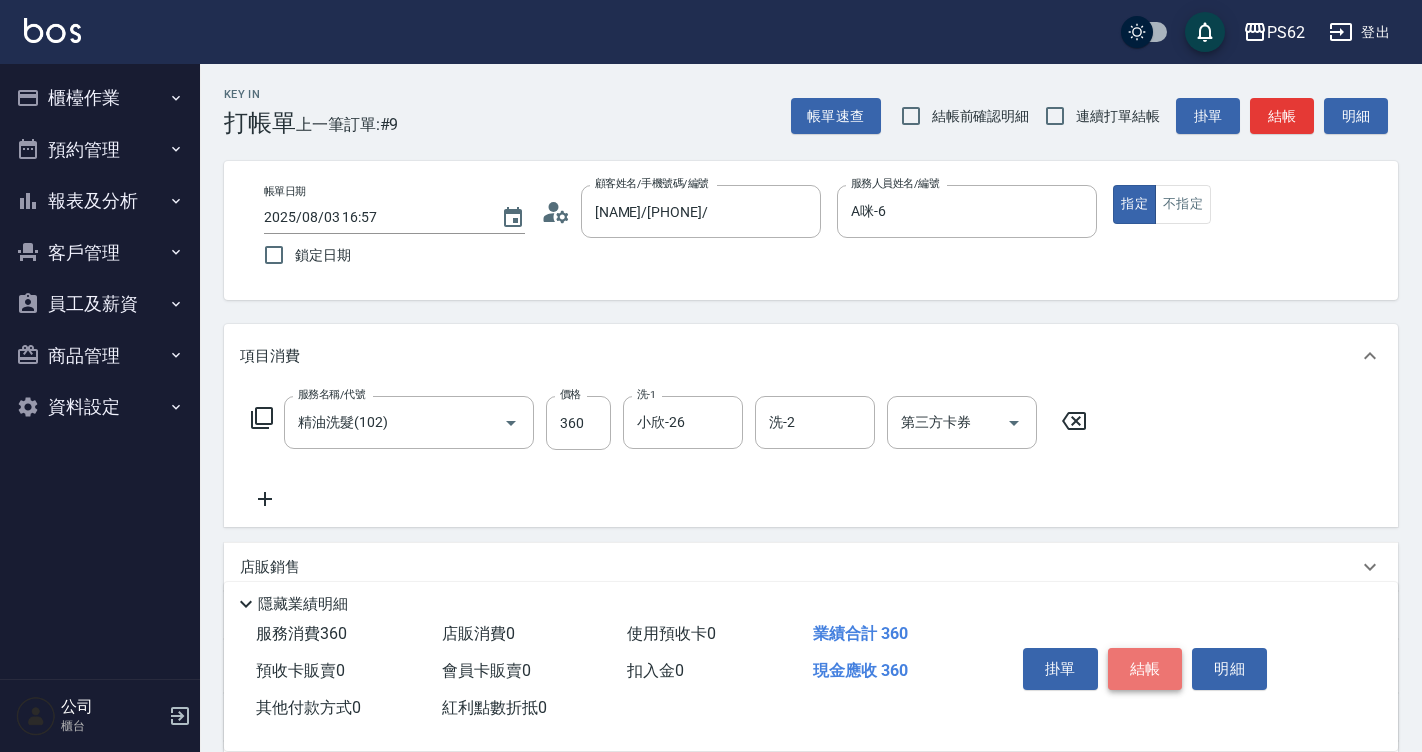 click on "結帳" at bounding box center [1145, 669] 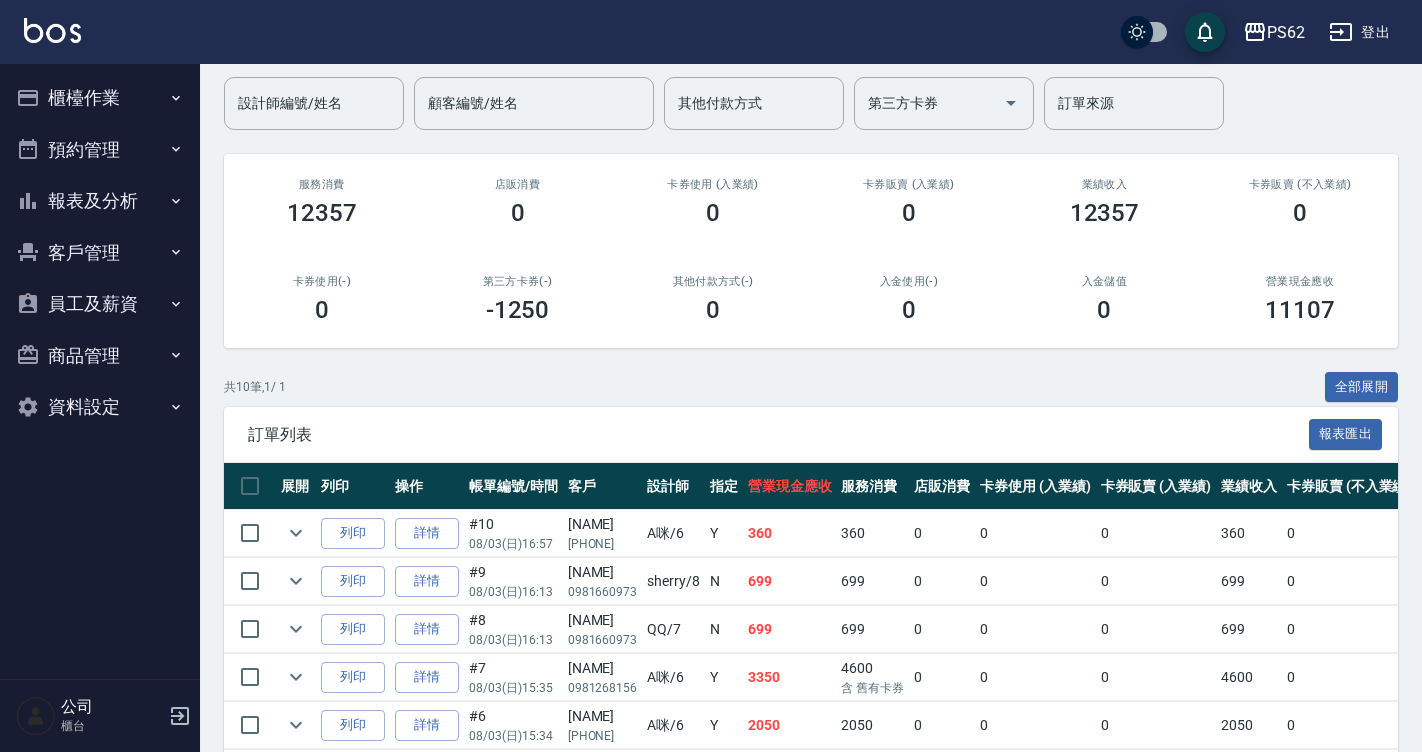 scroll, scrollTop: 0, scrollLeft: 0, axis: both 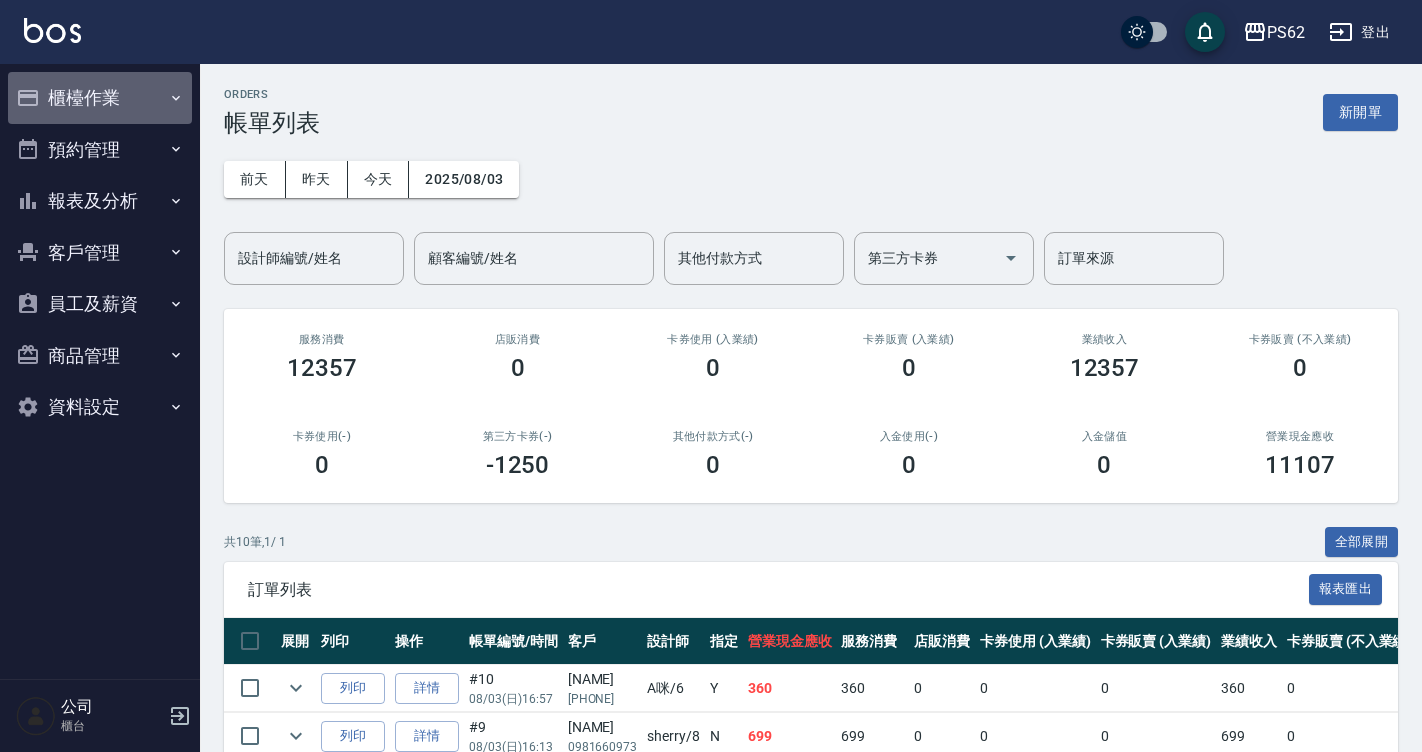 click on "櫃檯作業" at bounding box center (100, 98) 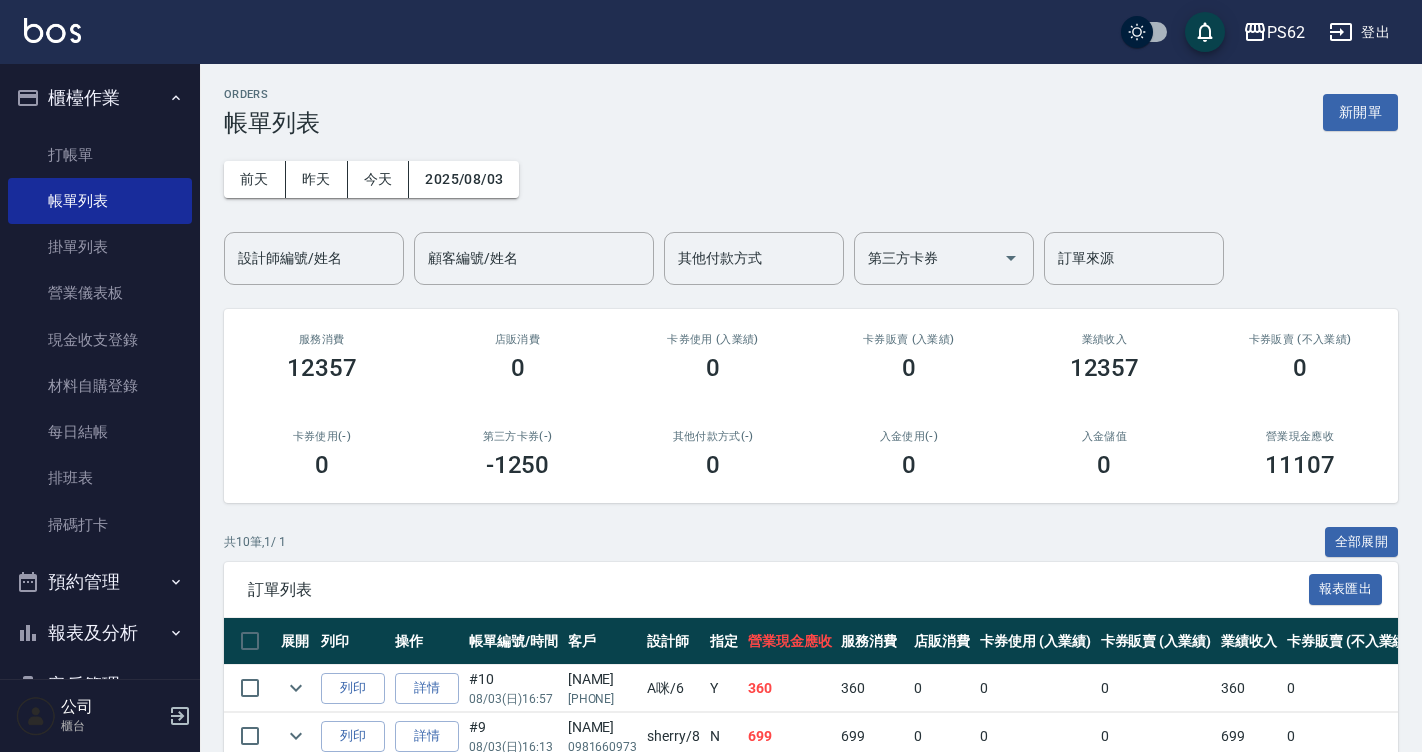 drag, startPoint x: 151, startPoint y: 166, endPoint x: 281, endPoint y: 182, distance: 130.98091 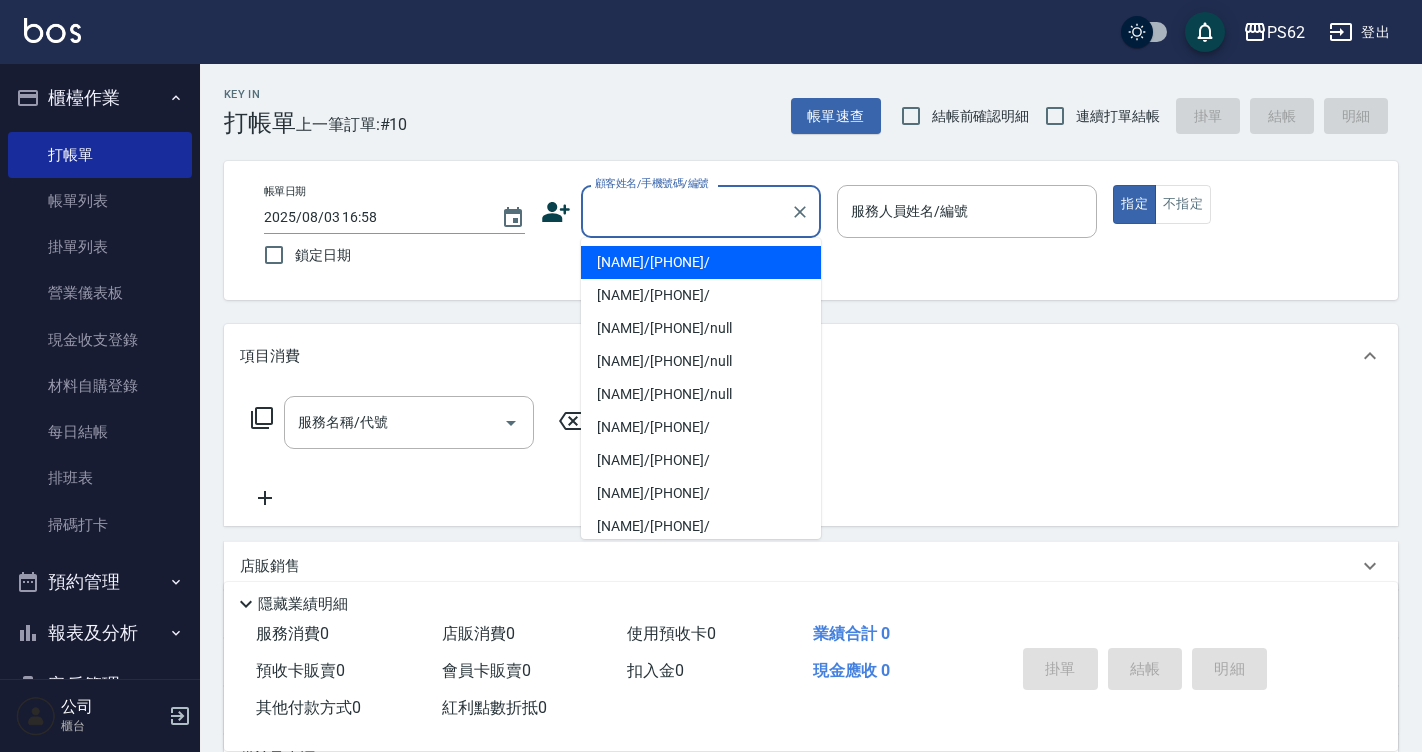 click on "顧客姓名/手機號碼/編號" at bounding box center (686, 211) 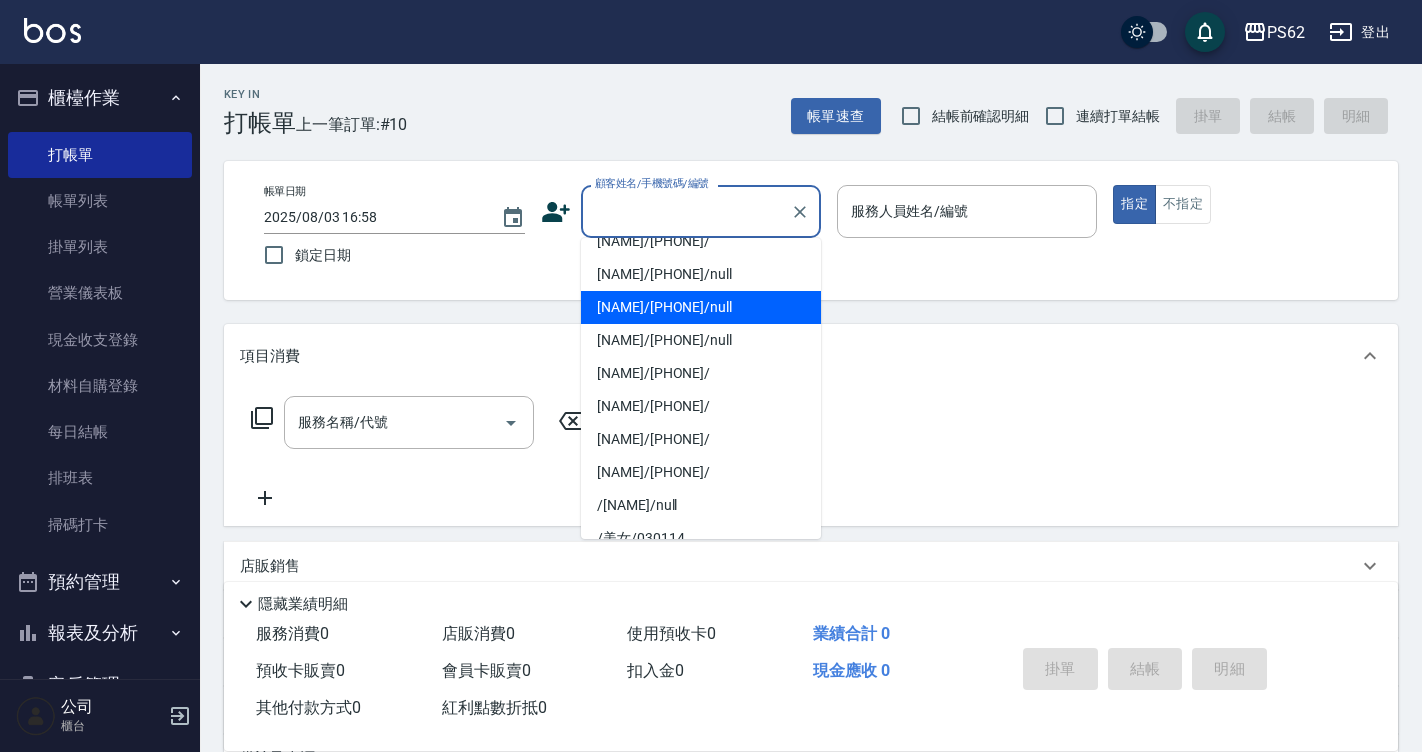 scroll, scrollTop: 100, scrollLeft: 0, axis: vertical 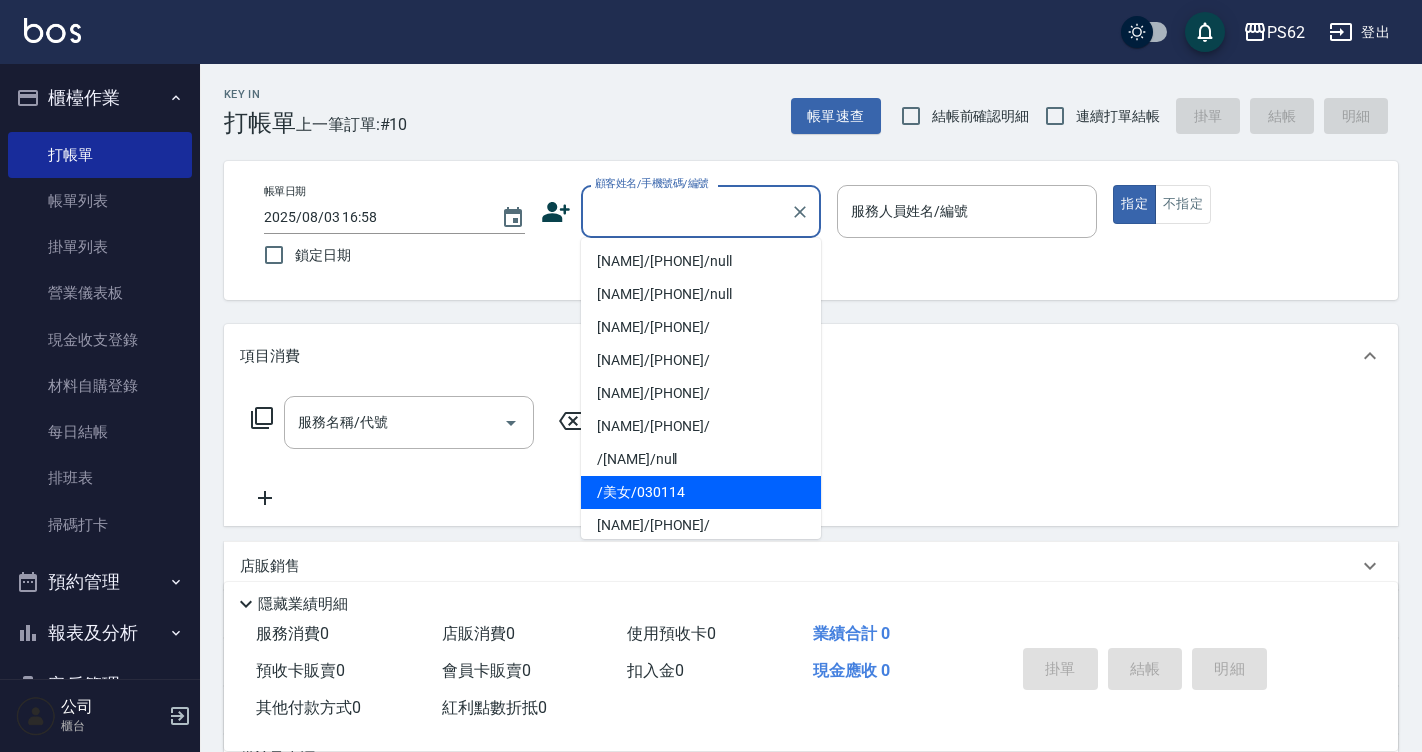 click on "/美女/030114" at bounding box center (701, 492) 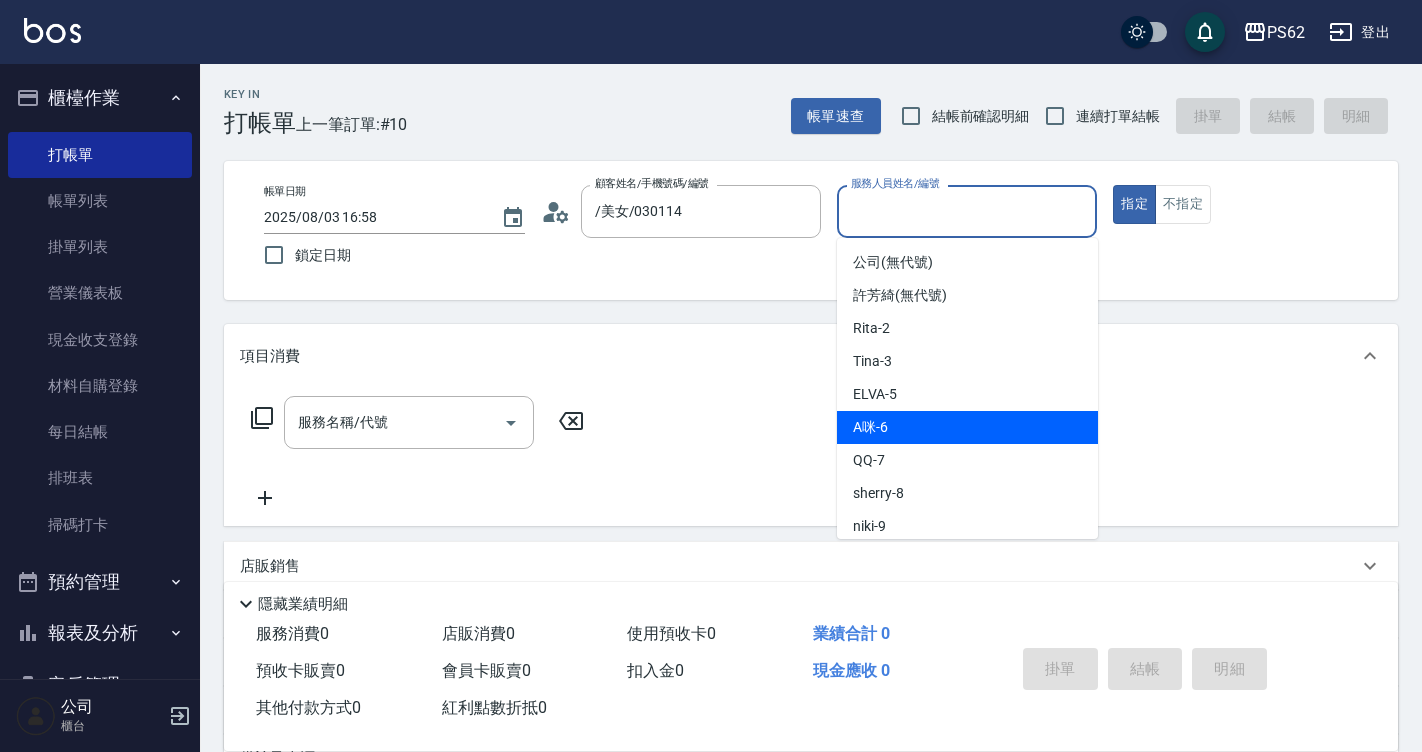 drag, startPoint x: 866, startPoint y: 216, endPoint x: 867, endPoint y: 428, distance: 212.00237 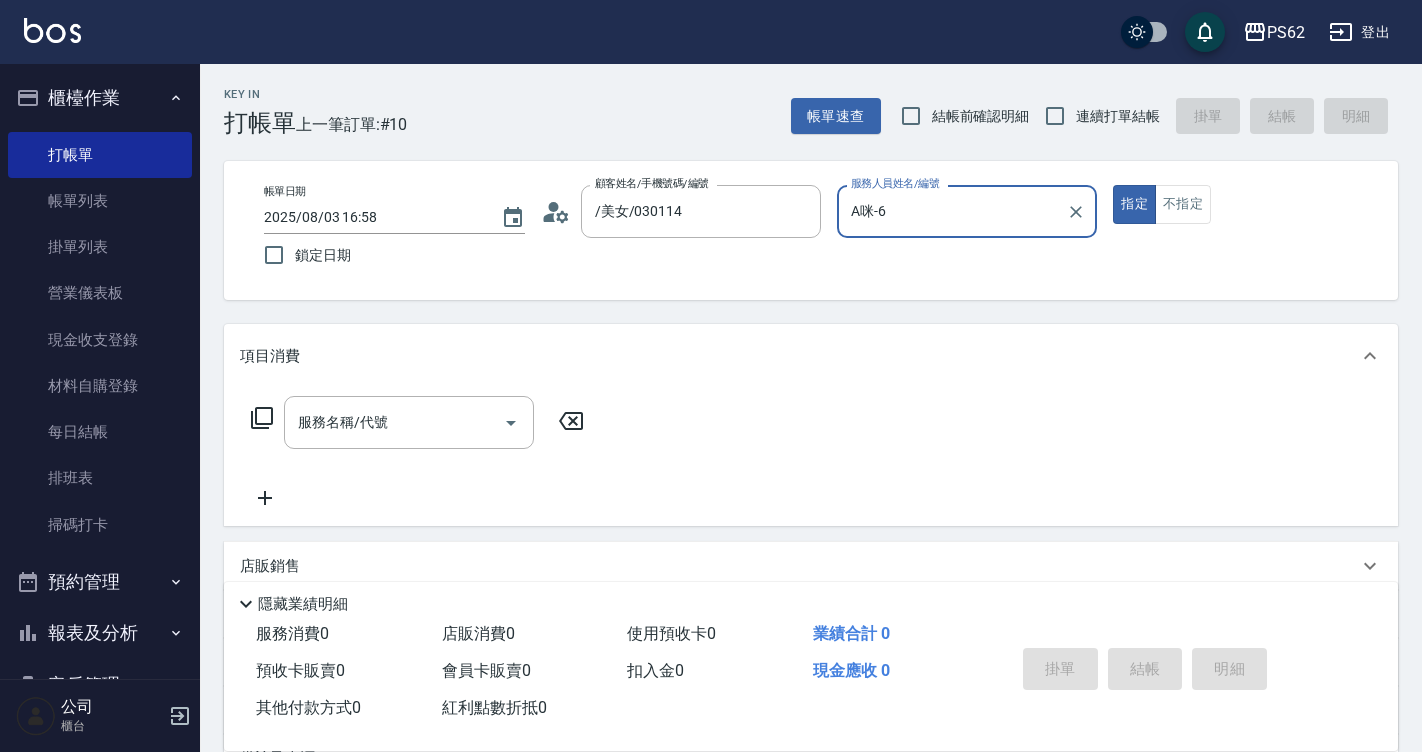 type on "A咪-6" 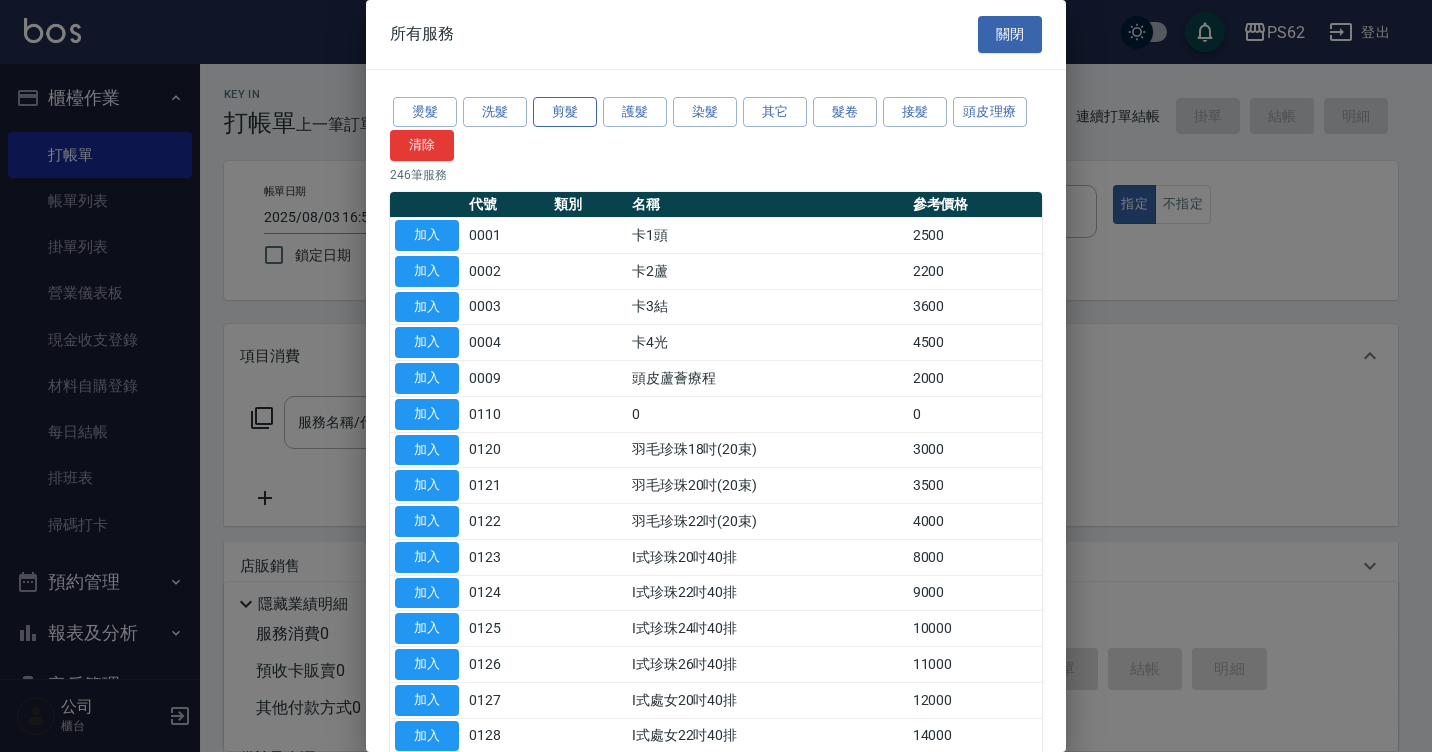 click on "剪髮" at bounding box center [565, 112] 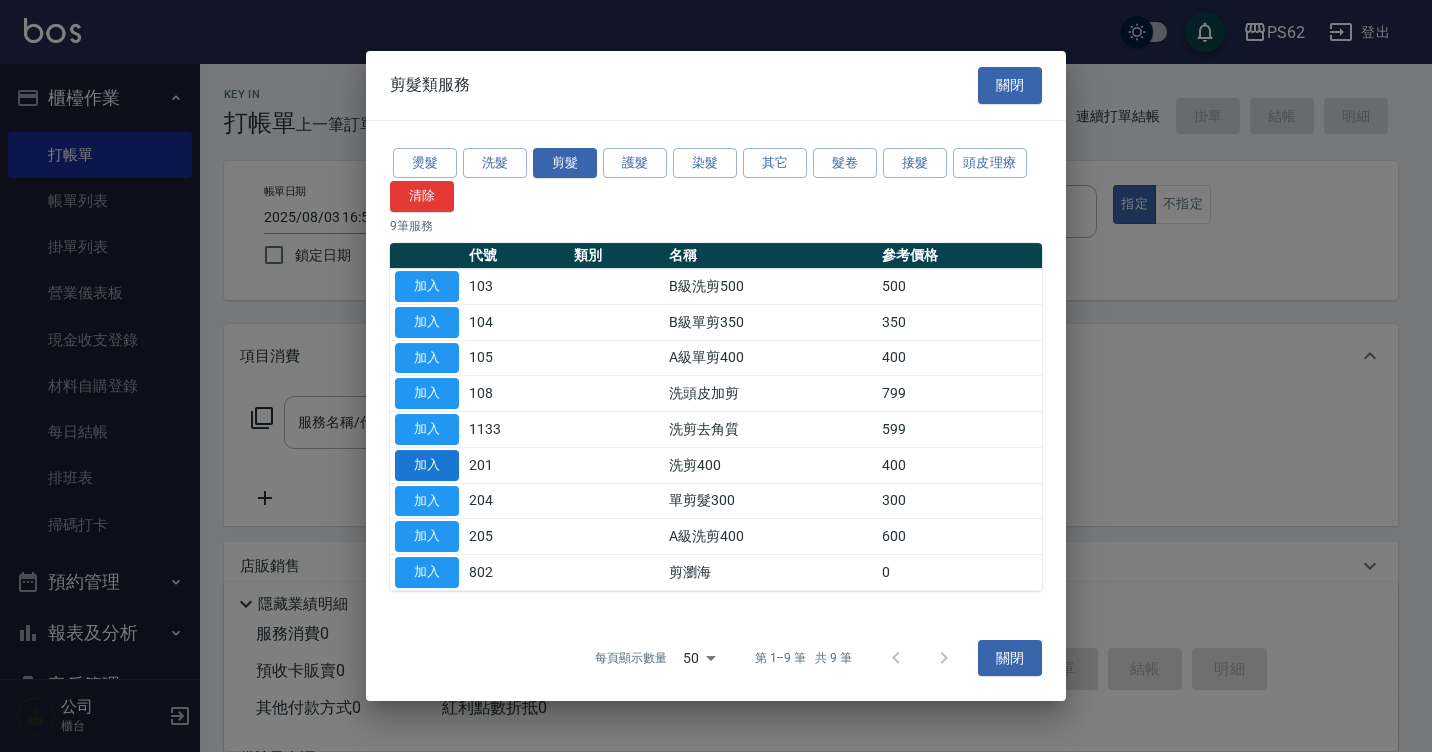 click on "加入" at bounding box center (427, 465) 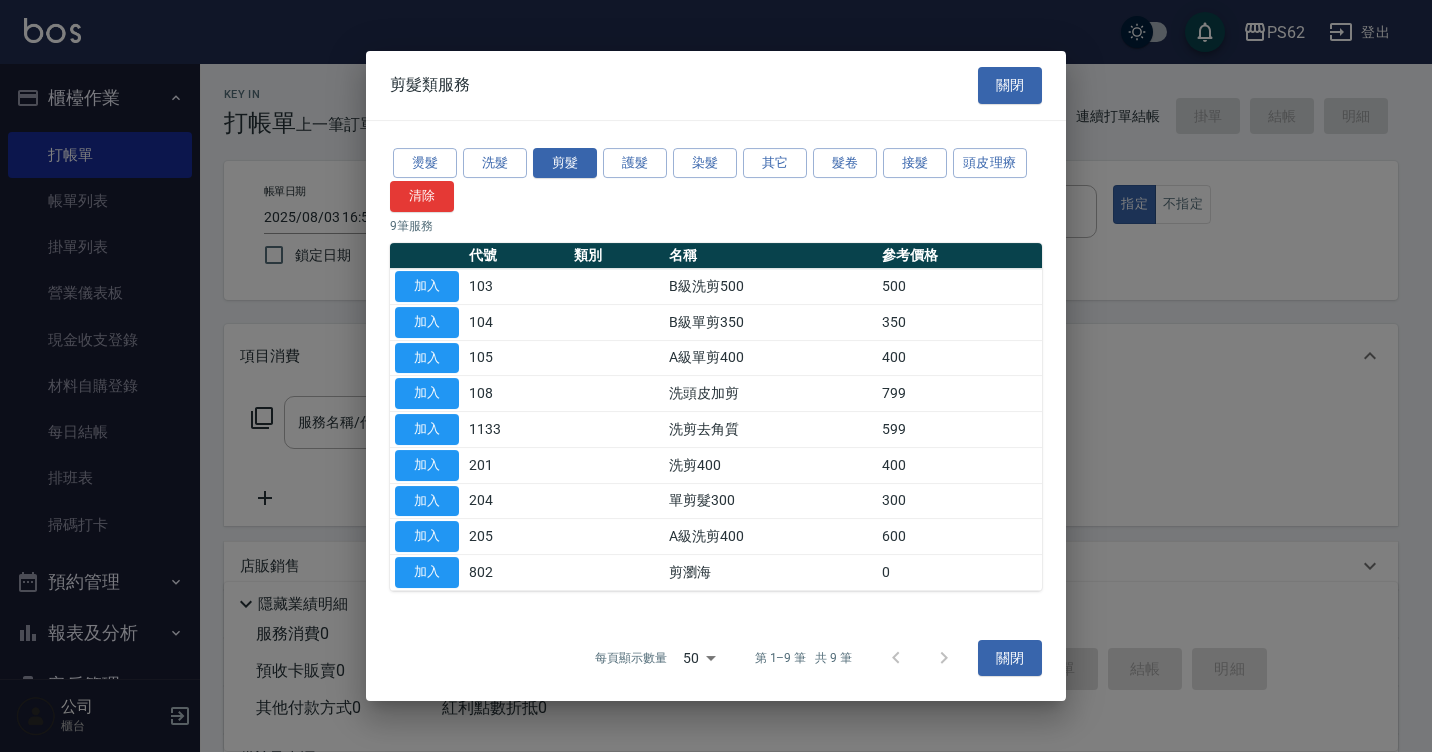 type on "洗剪400(201)" 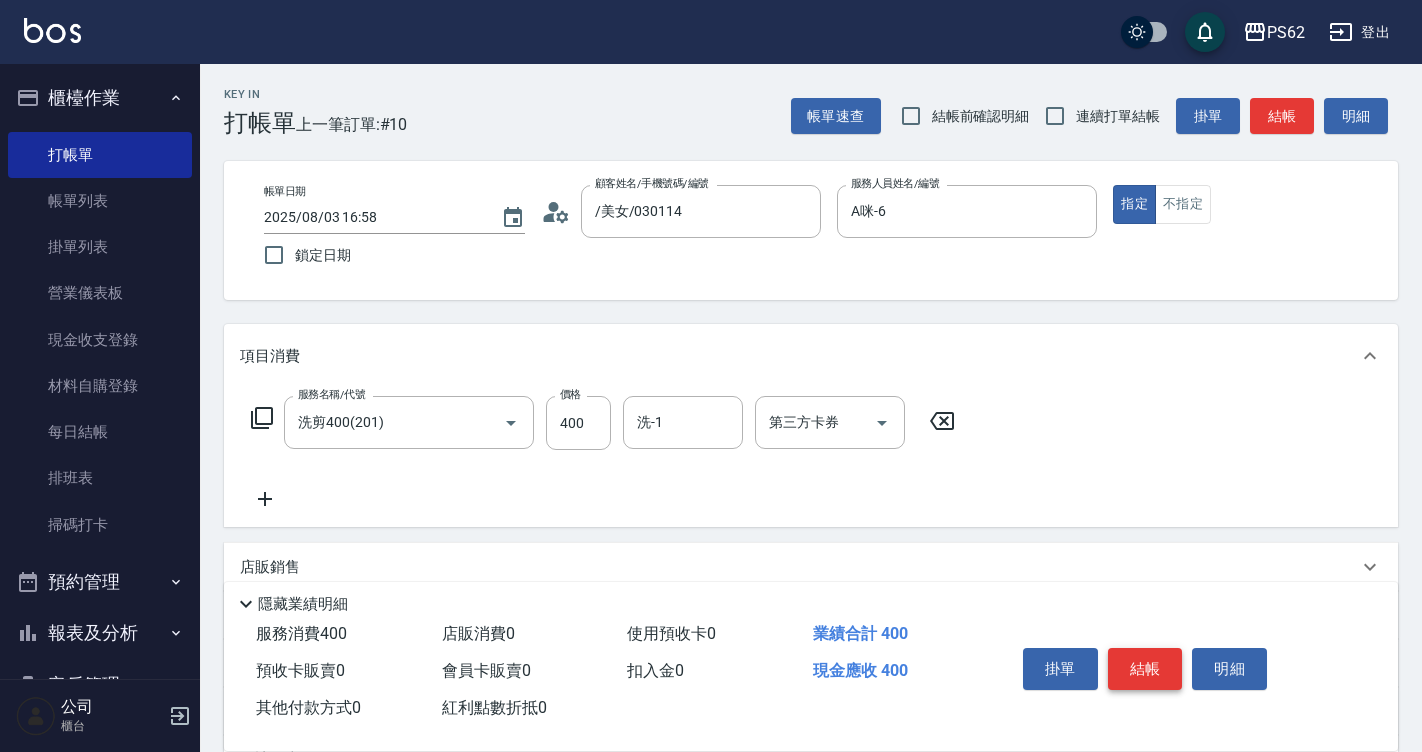 click on "結帳" at bounding box center (1145, 669) 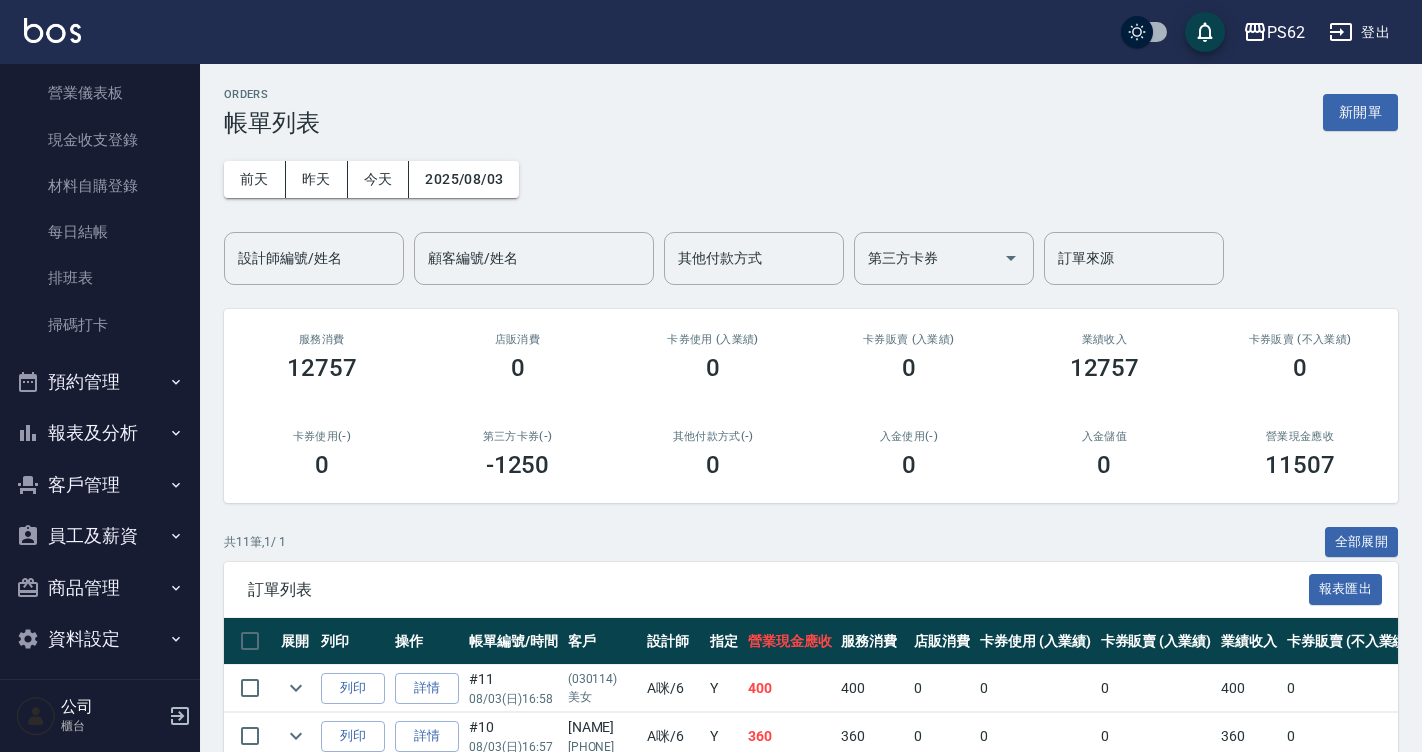 scroll, scrollTop: 210, scrollLeft: 0, axis: vertical 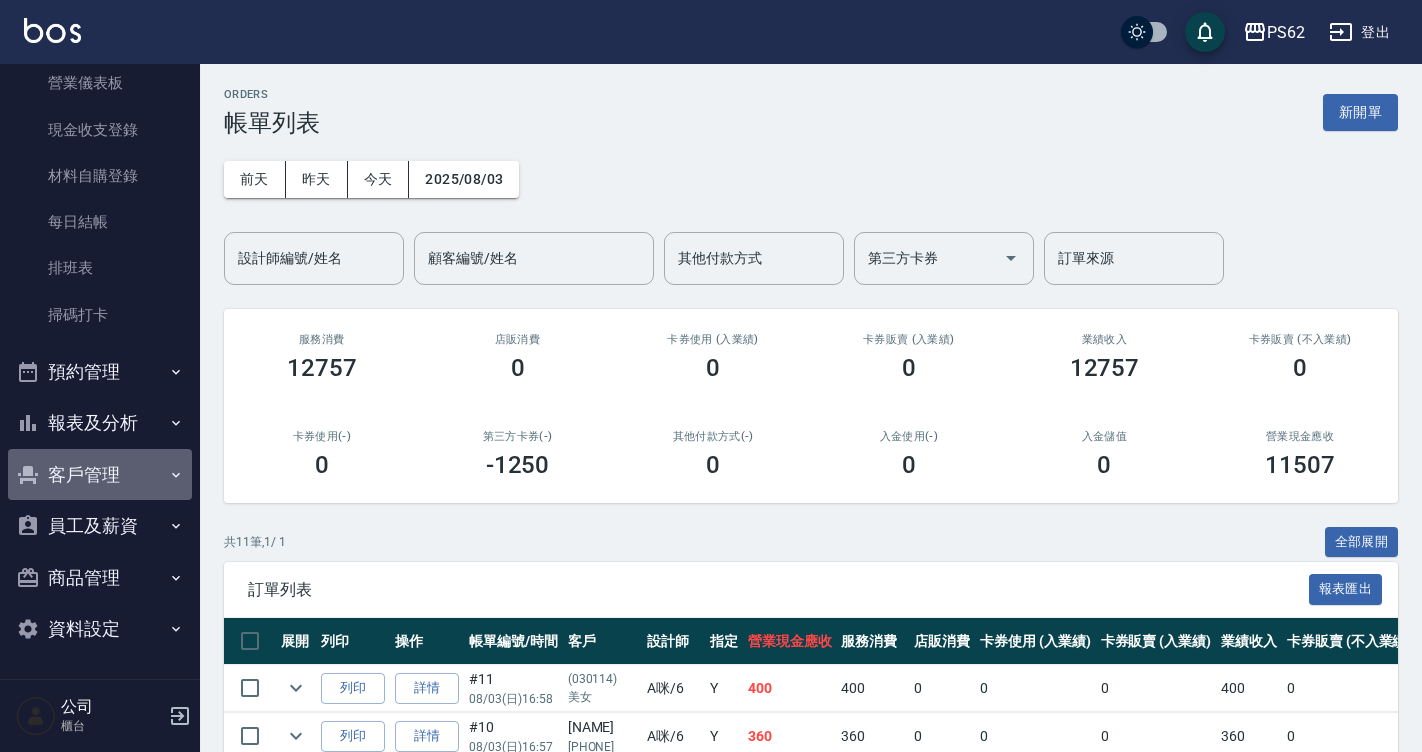 click on "客戶管理" at bounding box center [100, 475] 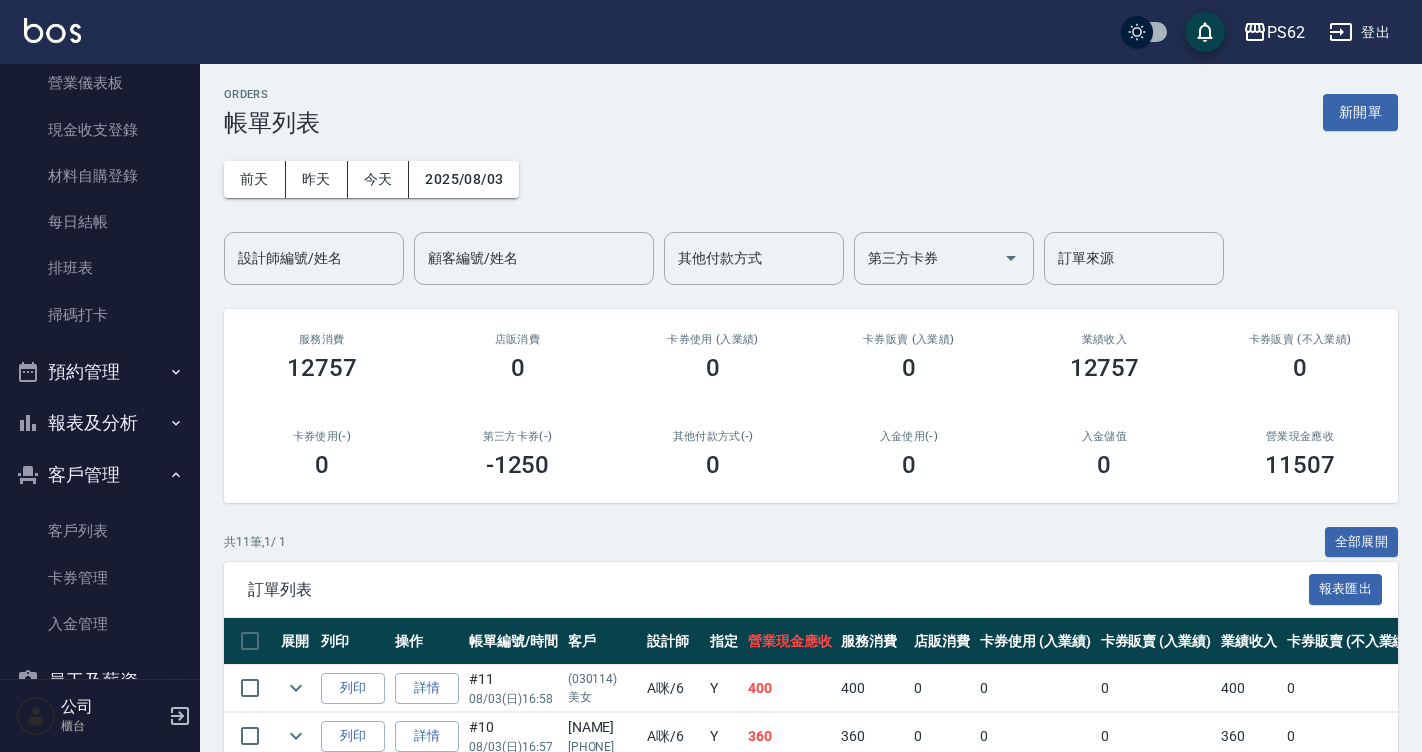 click on "報表及分析" at bounding box center [100, 423] 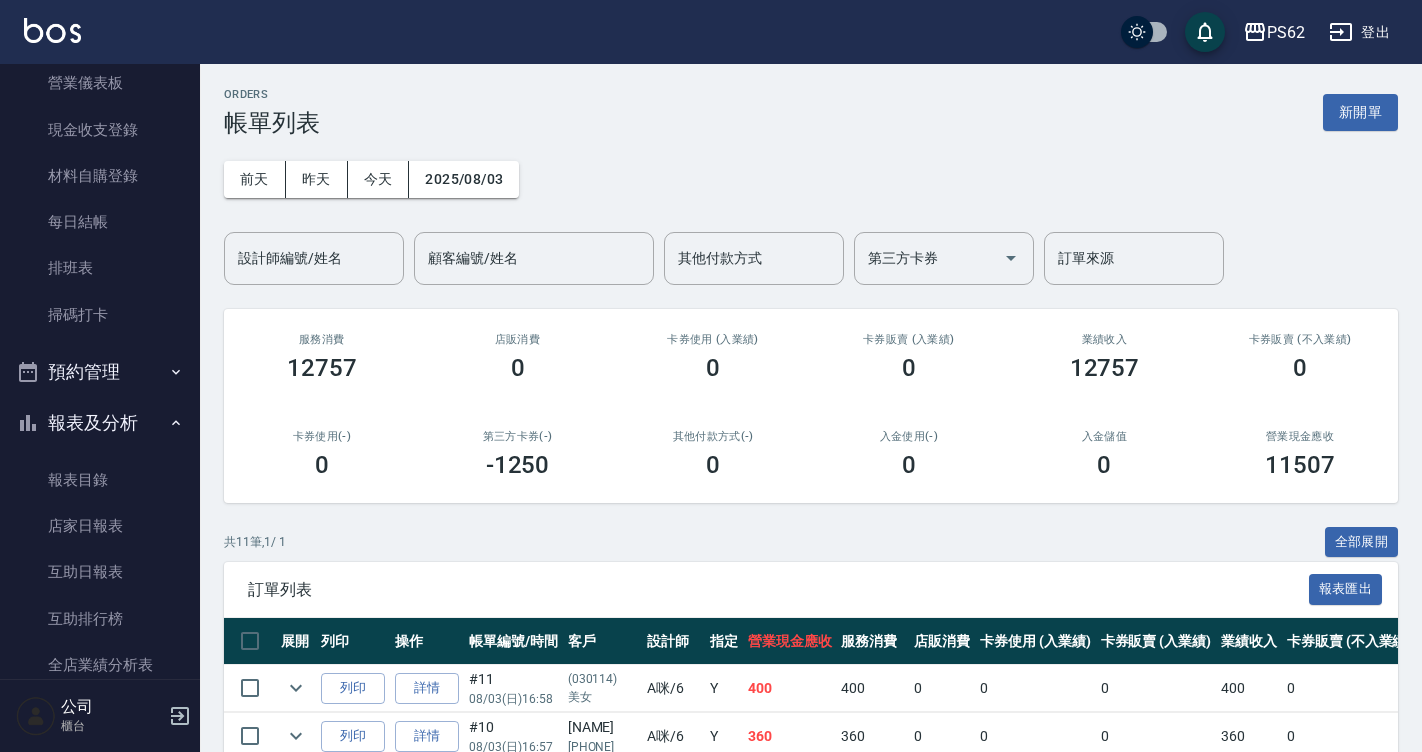 scroll, scrollTop: 410, scrollLeft: 0, axis: vertical 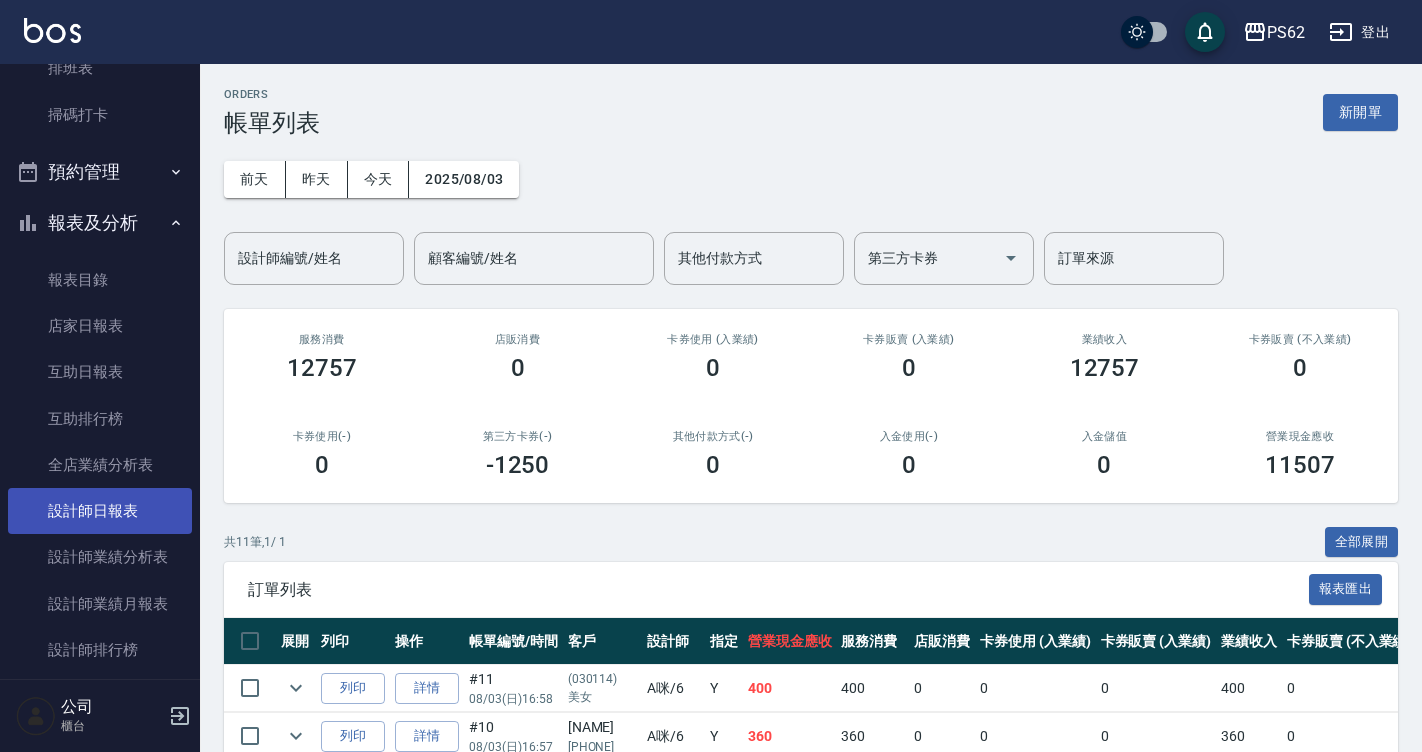 click on "設計師日報表" at bounding box center [100, 511] 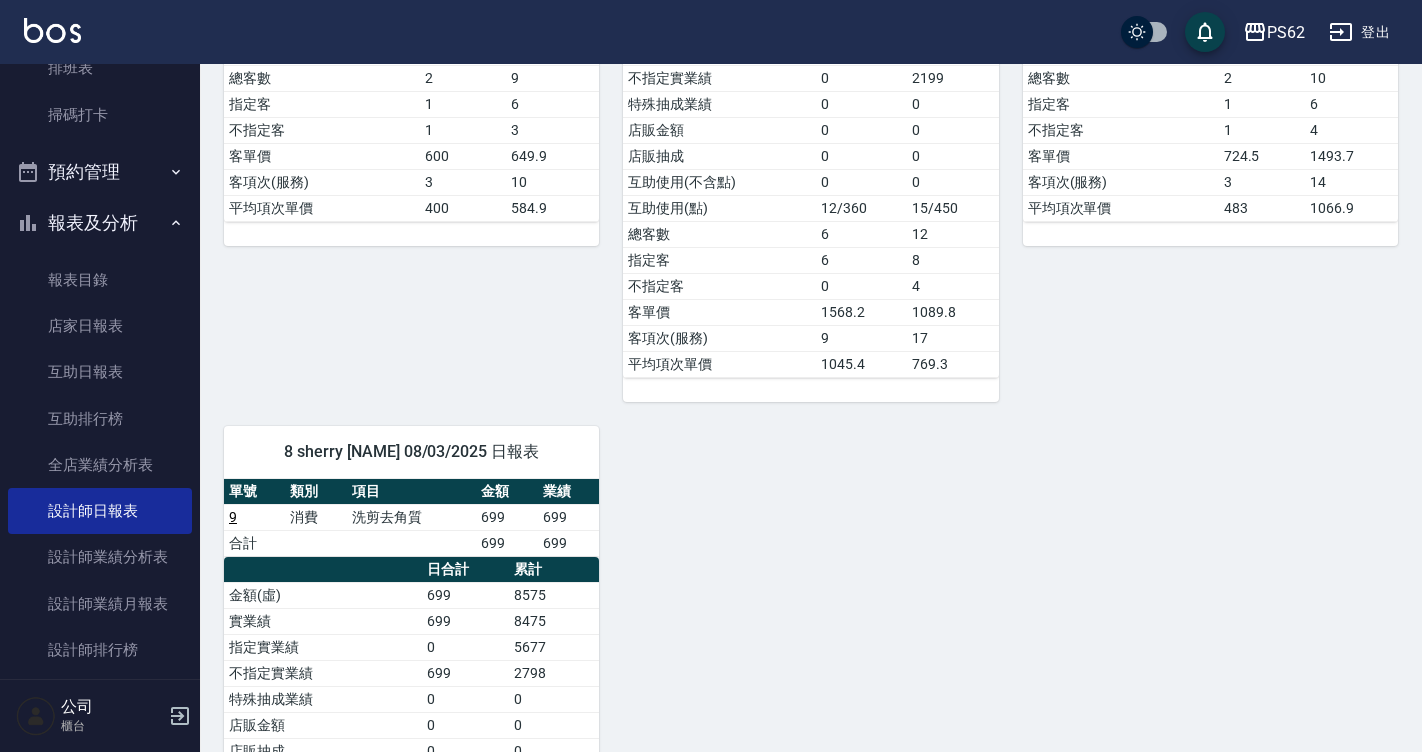 scroll, scrollTop: 600, scrollLeft: 0, axis: vertical 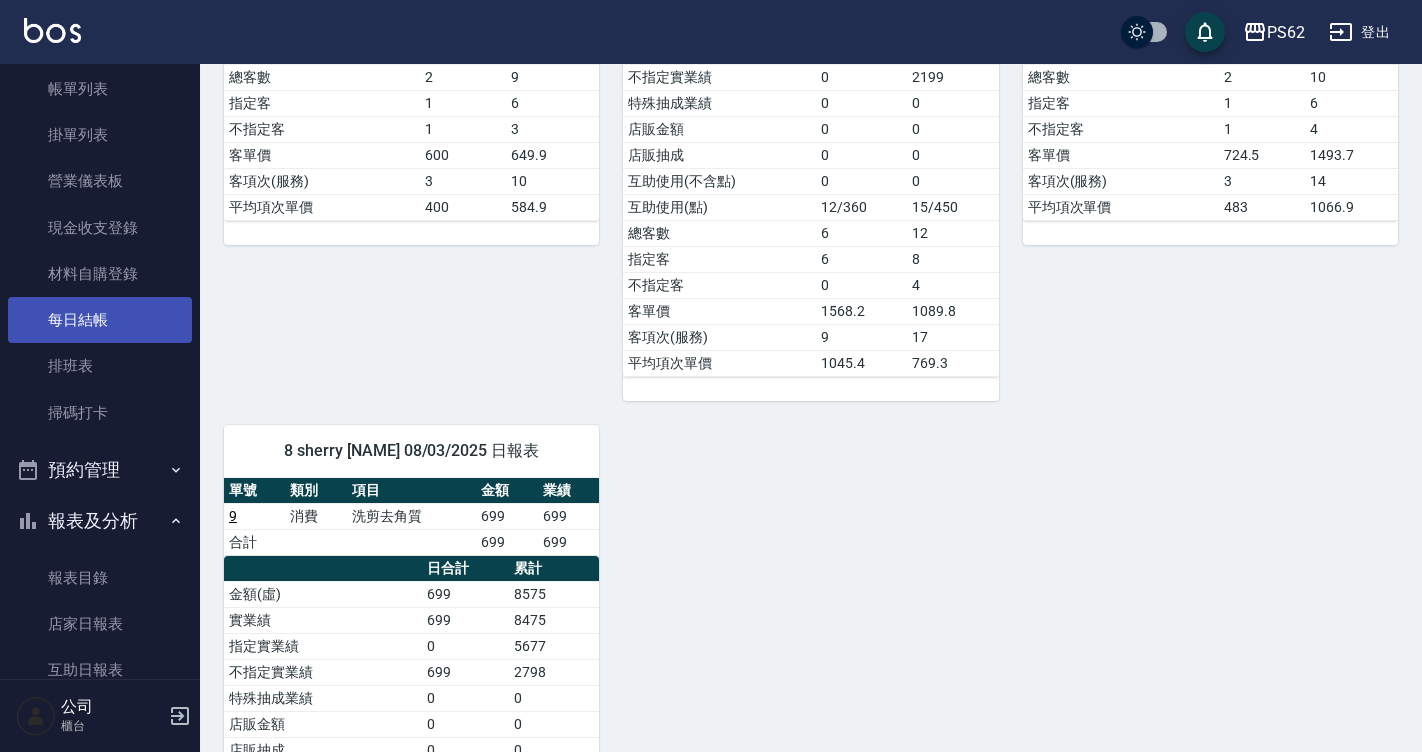 click on "每日結帳" at bounding box center (100, 320) 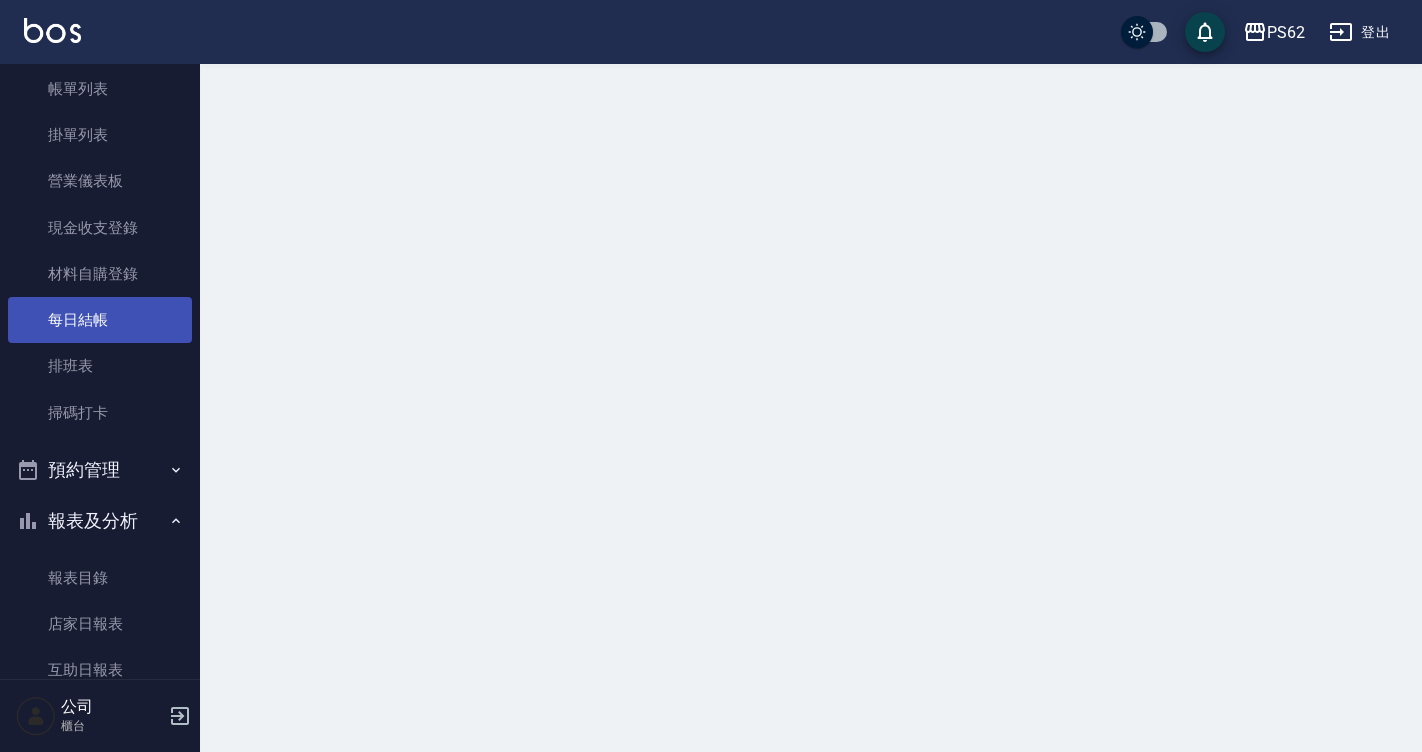 scroll, scrollTop: 0, scrollLeft: 0, axis: both 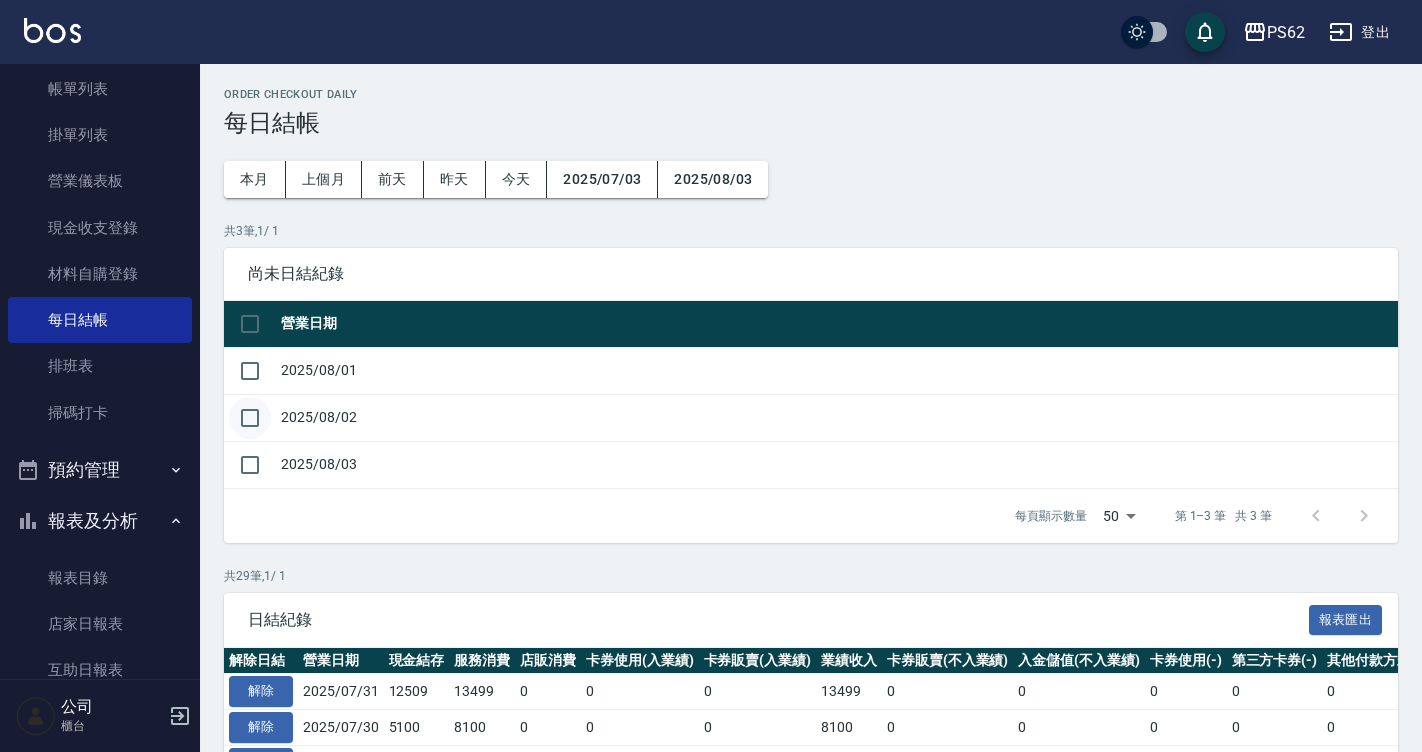 click at bounding box center [250, 418] 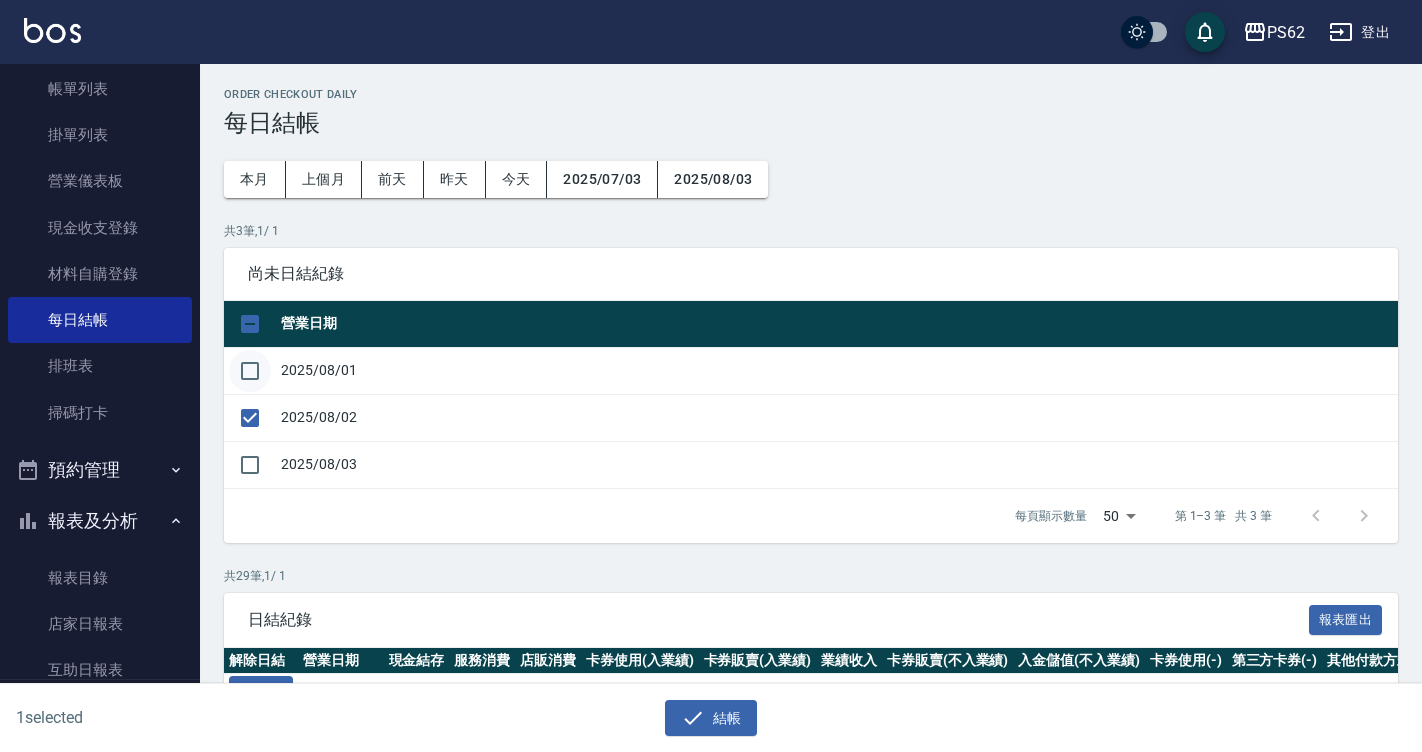 click at bounding box center (250, 371) 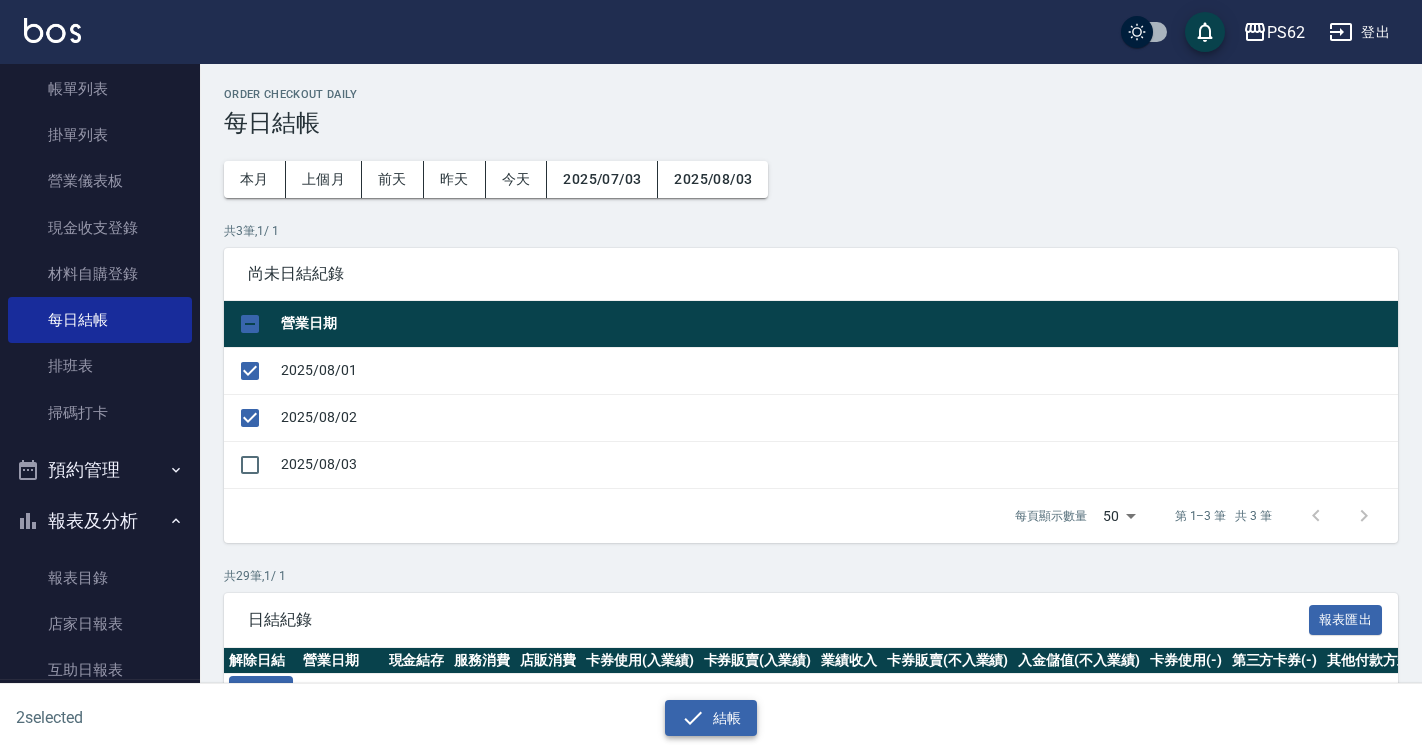 click 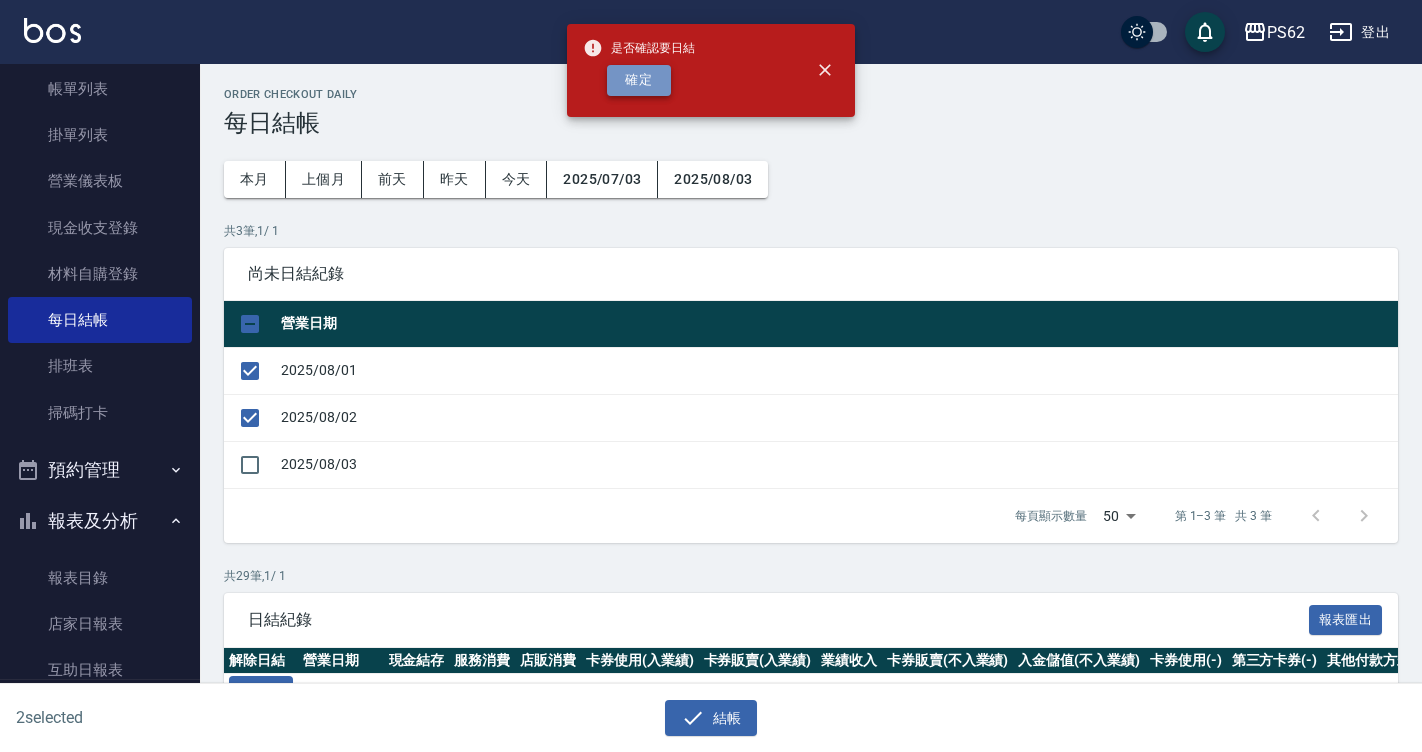 click on "確定" at bounding box center [639, 80] 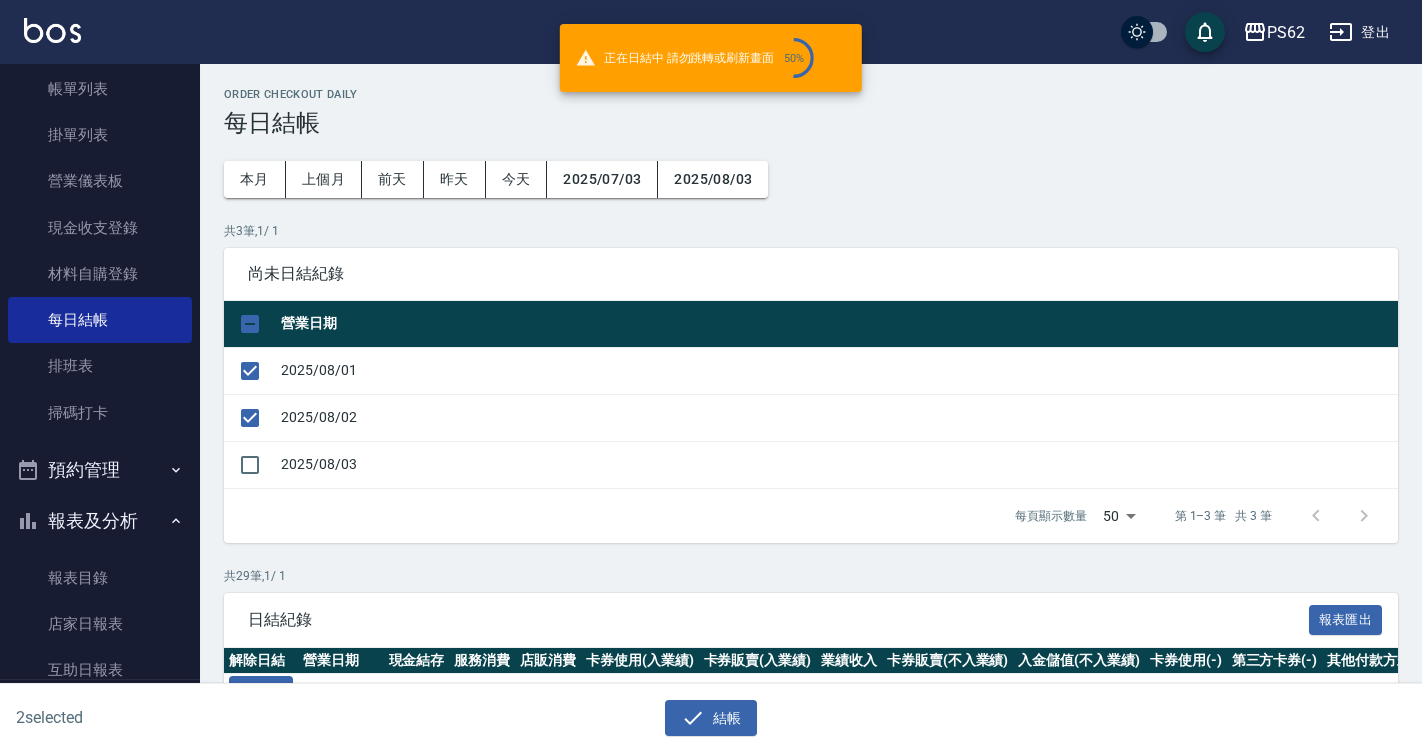 checkbox on "false" 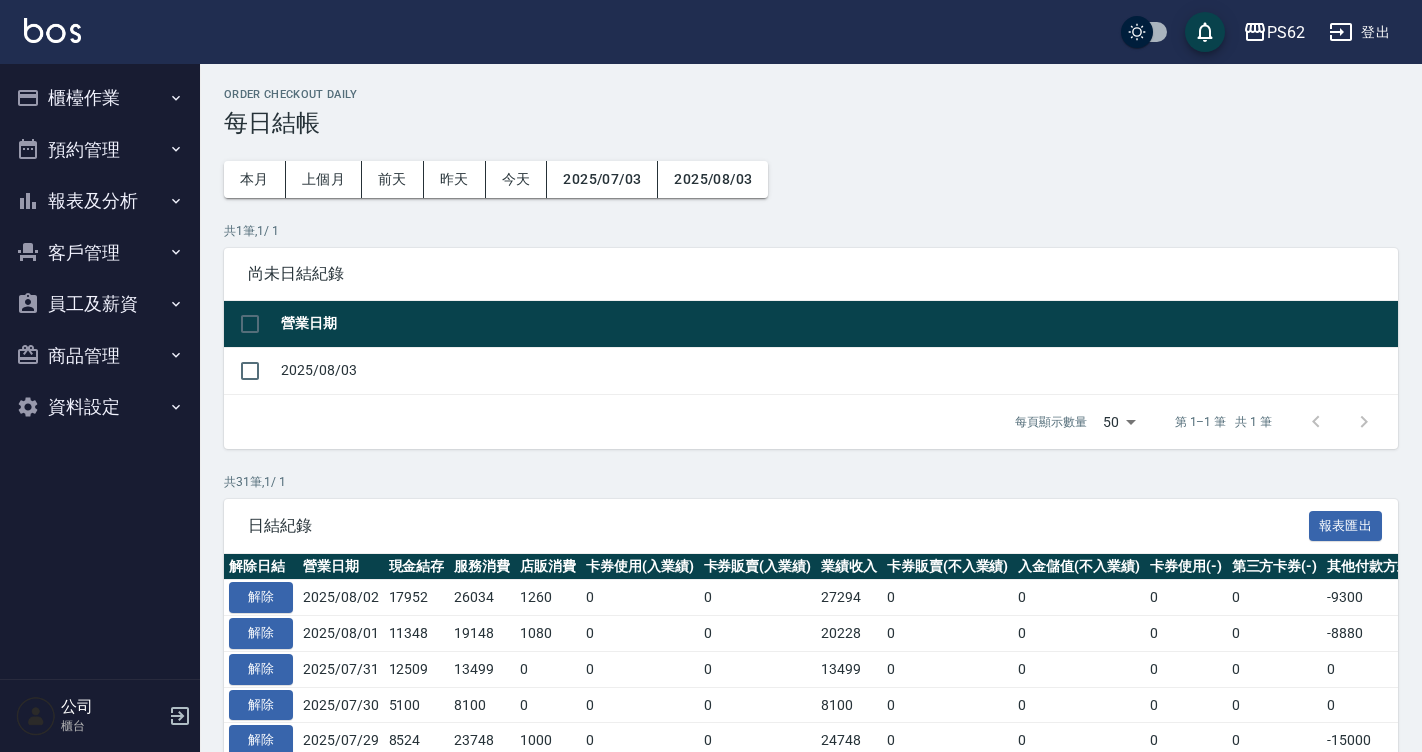 scroll, scrollTop: 100, scrollLeft: 0, axis: vertical 